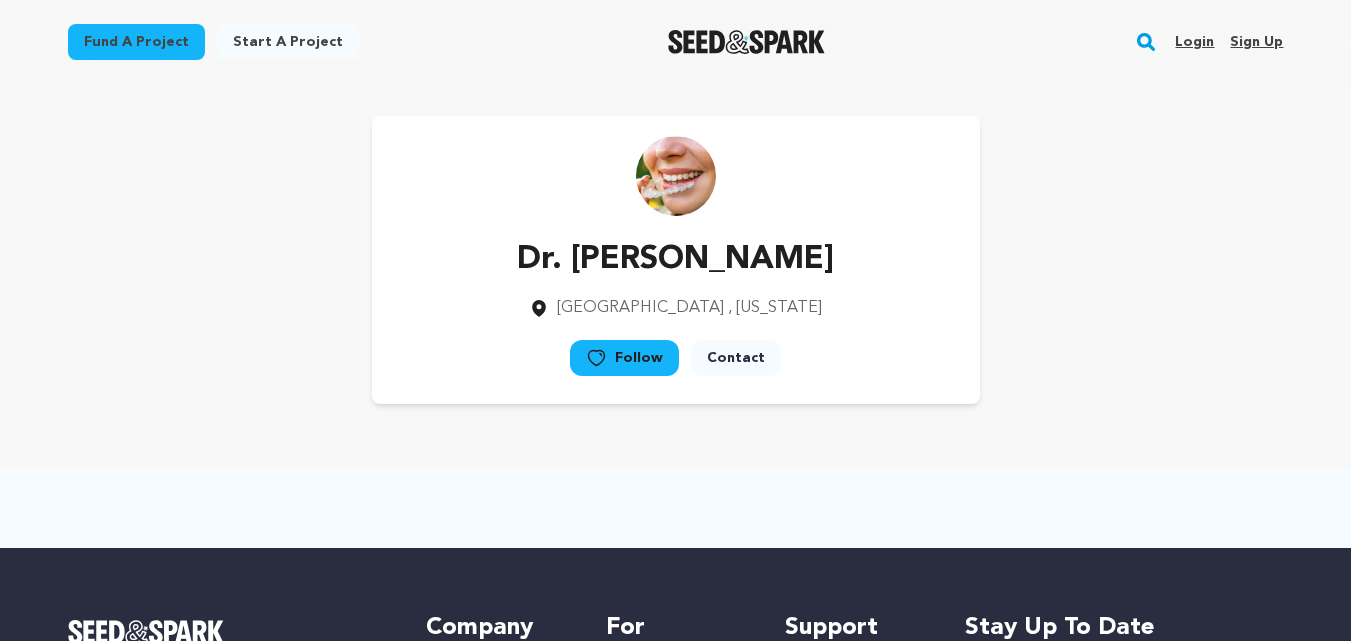 scroll, scrollTop: 0, scrollLeft: 0, axis: both 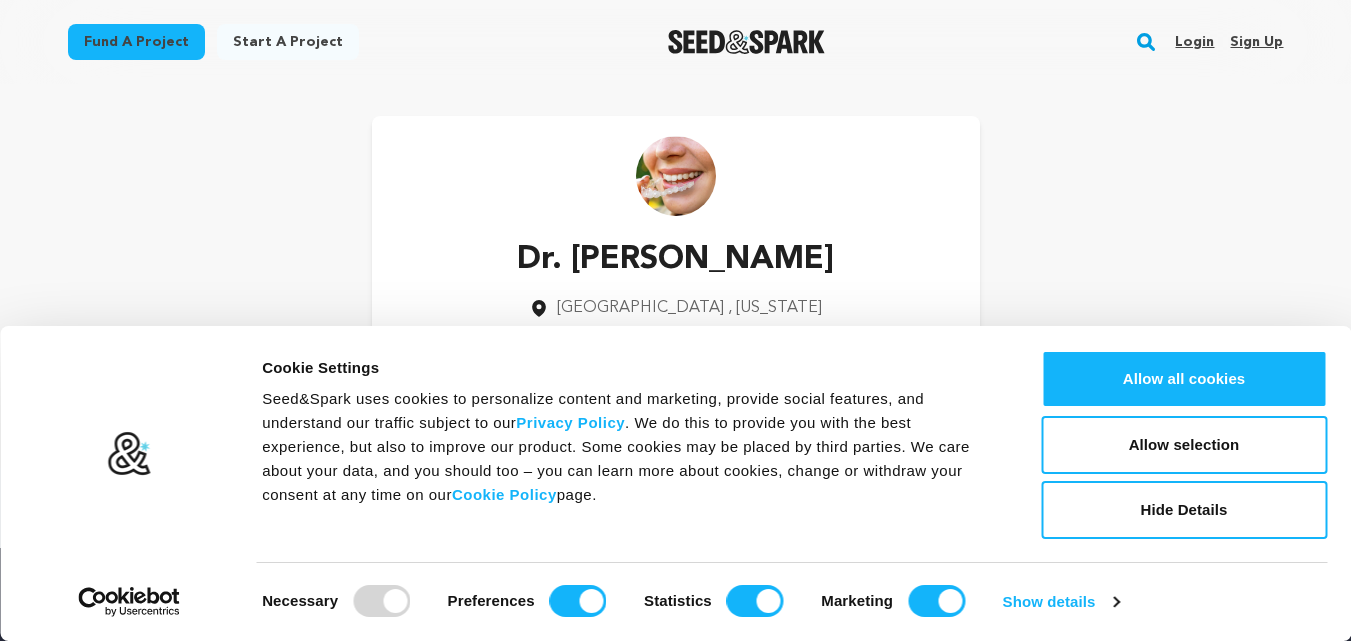 click on "Sign up" at bounding box center [1256, 42] 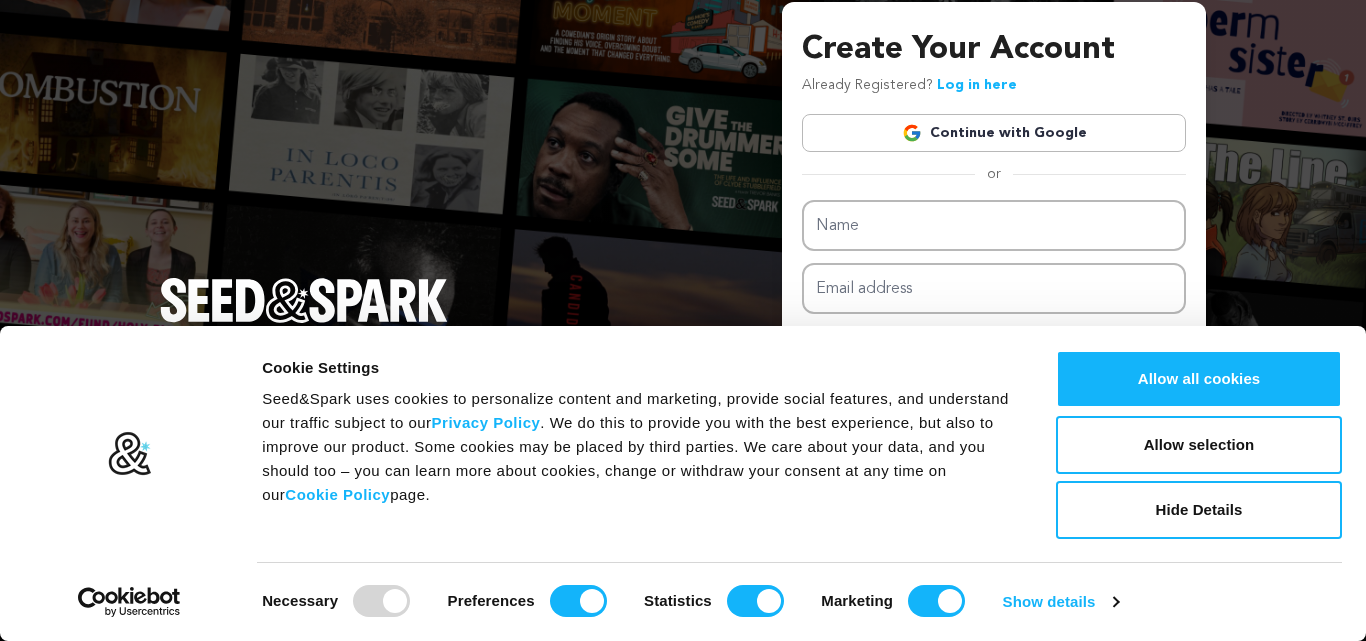 scroll, scrollTop: 0, scrollLeft: 0, axis: both 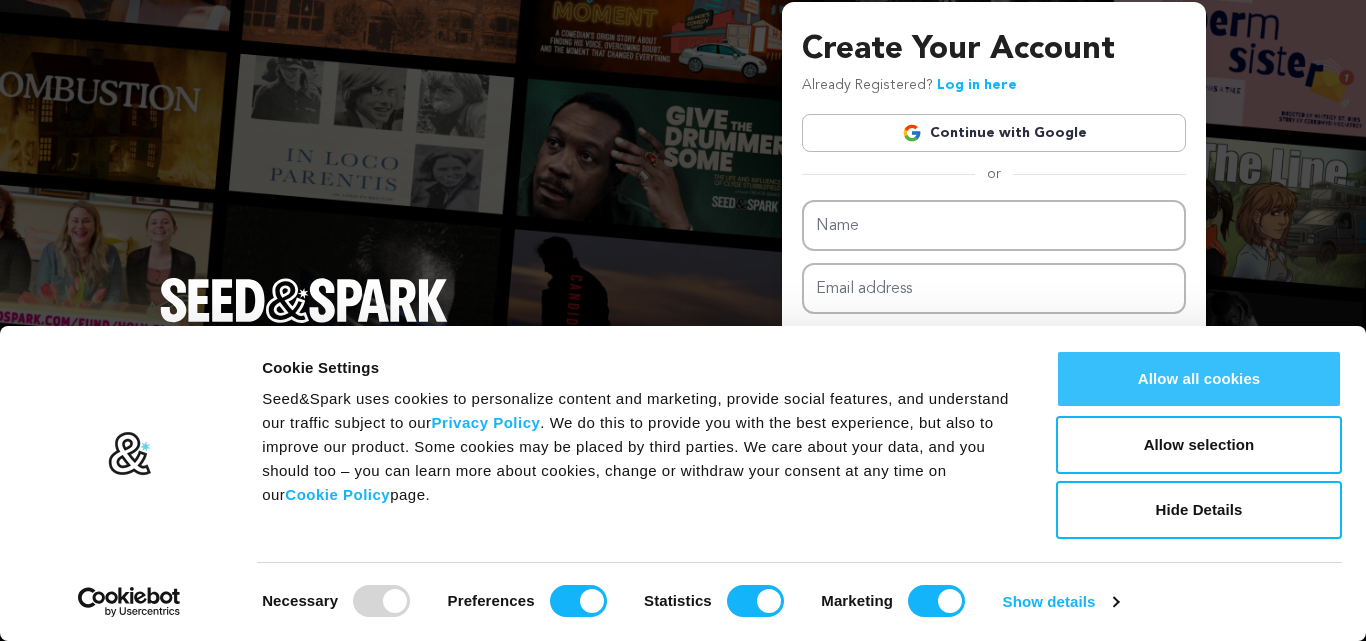 click on "Allow all cookies" at bounding box center [1199, 379] 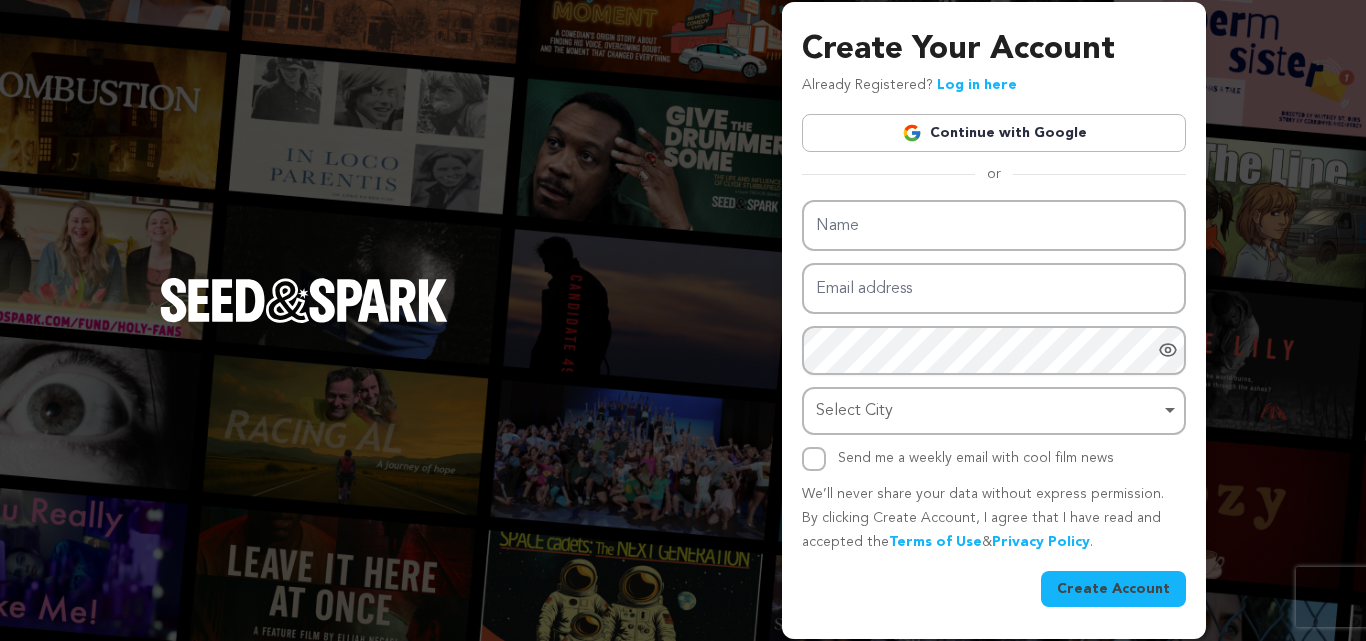 click on "Continue with Google" at bounding box center (994, 133) 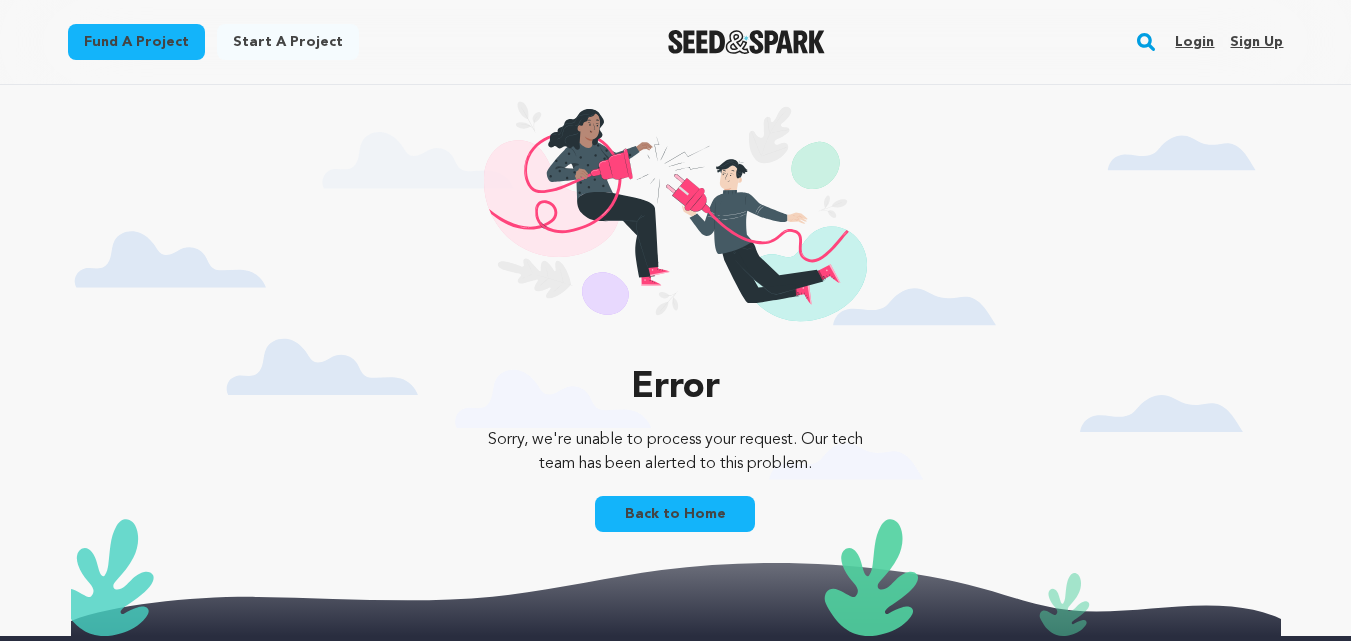 scroll, scrollTop: 0, scrollLeft: 0, axis: both 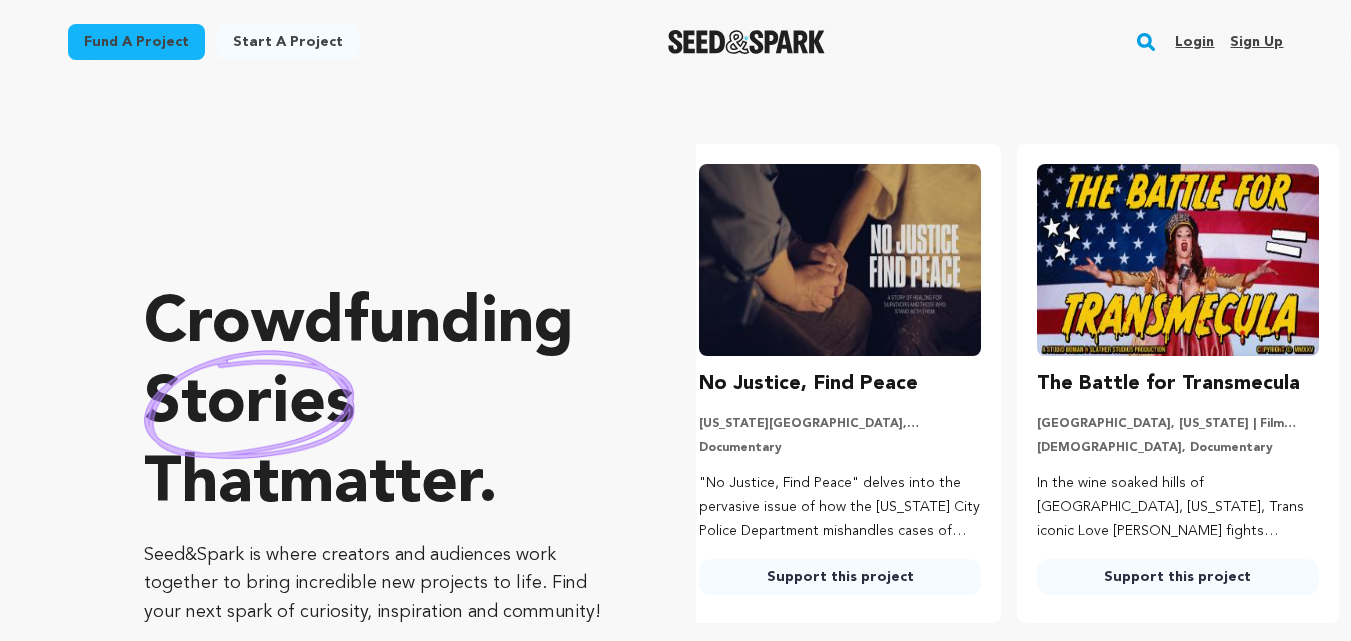 click on "Sign up" at bounding box center (1256, 42) 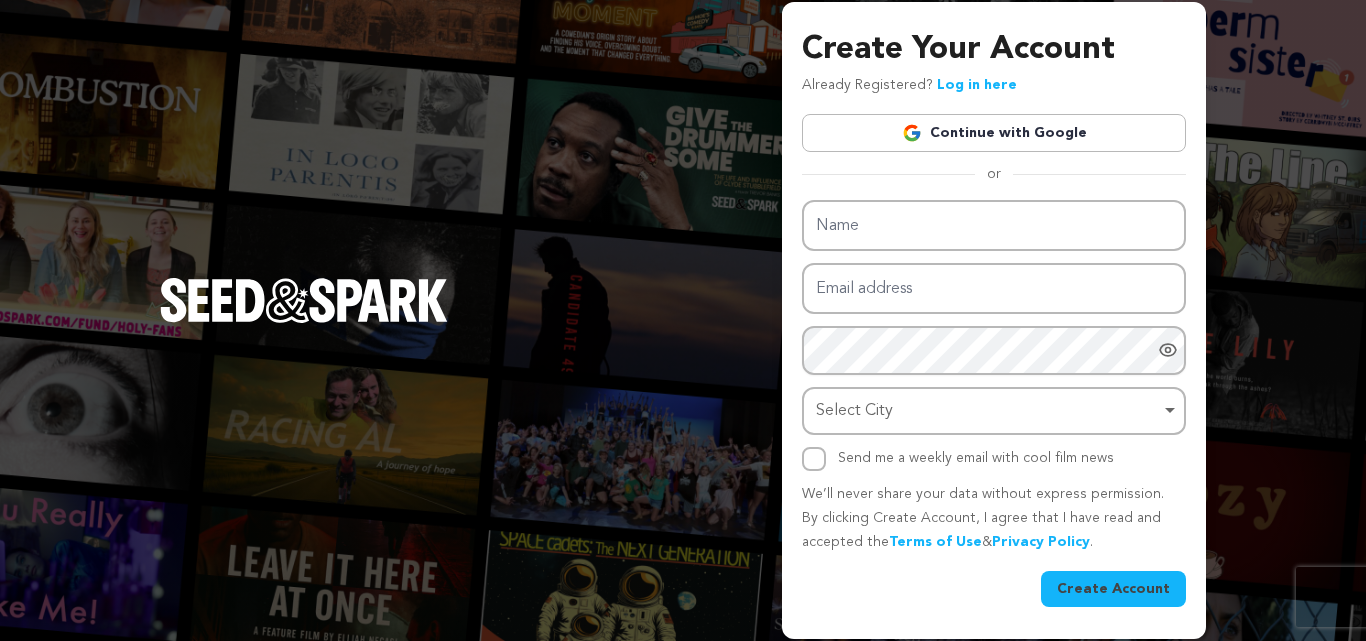 scroll, scrollTop: 0, scrollLeft: 0, axis: both 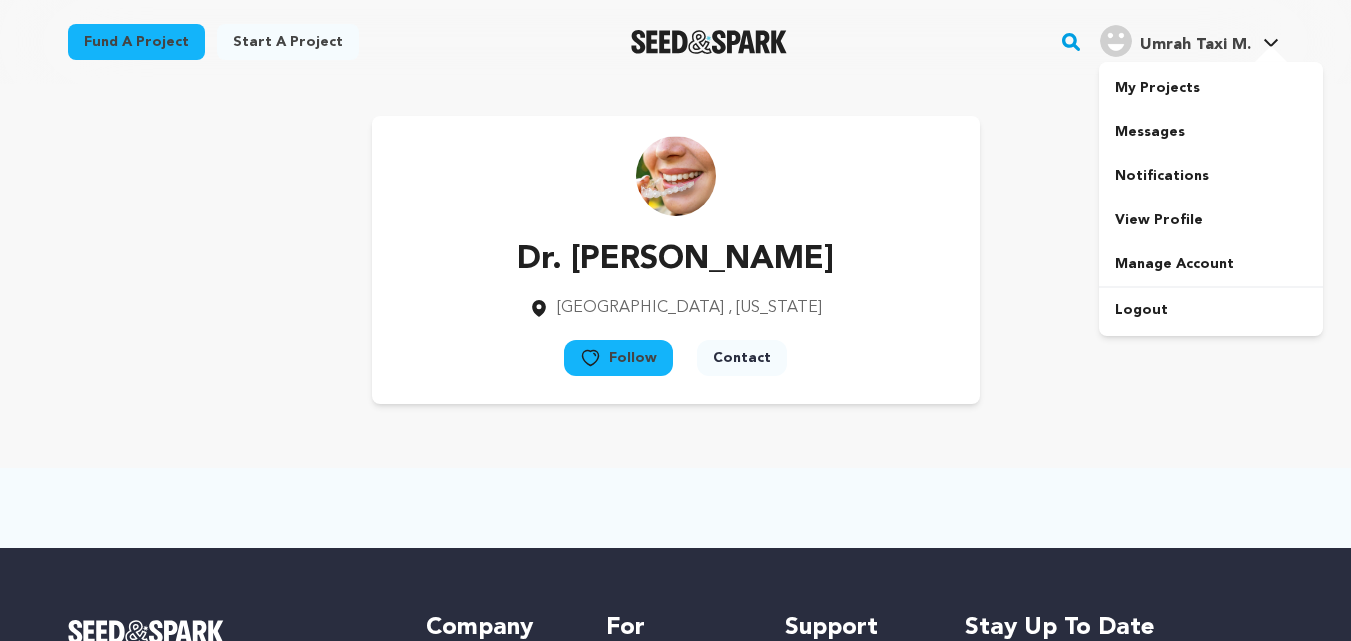 click on "Umrah Taxi M.
Umrah Taxi M." at bounding box center [1189, 42] 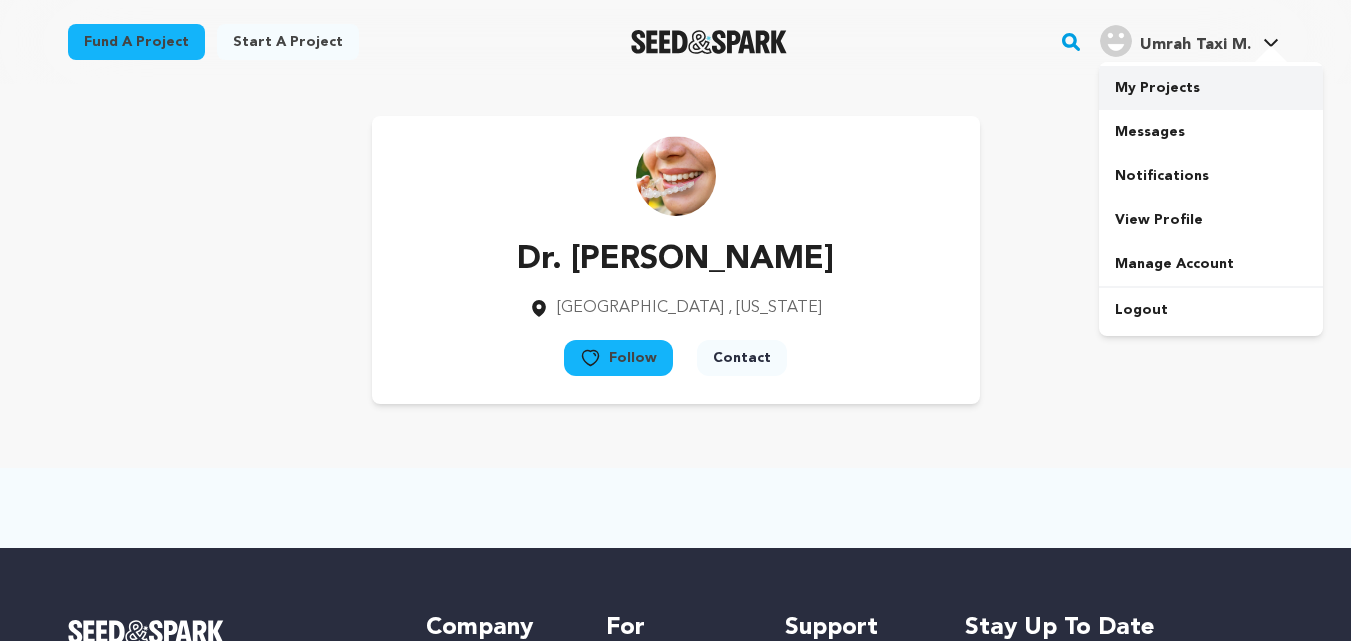 click on "My Projects" at bounding box center (1211, 88) 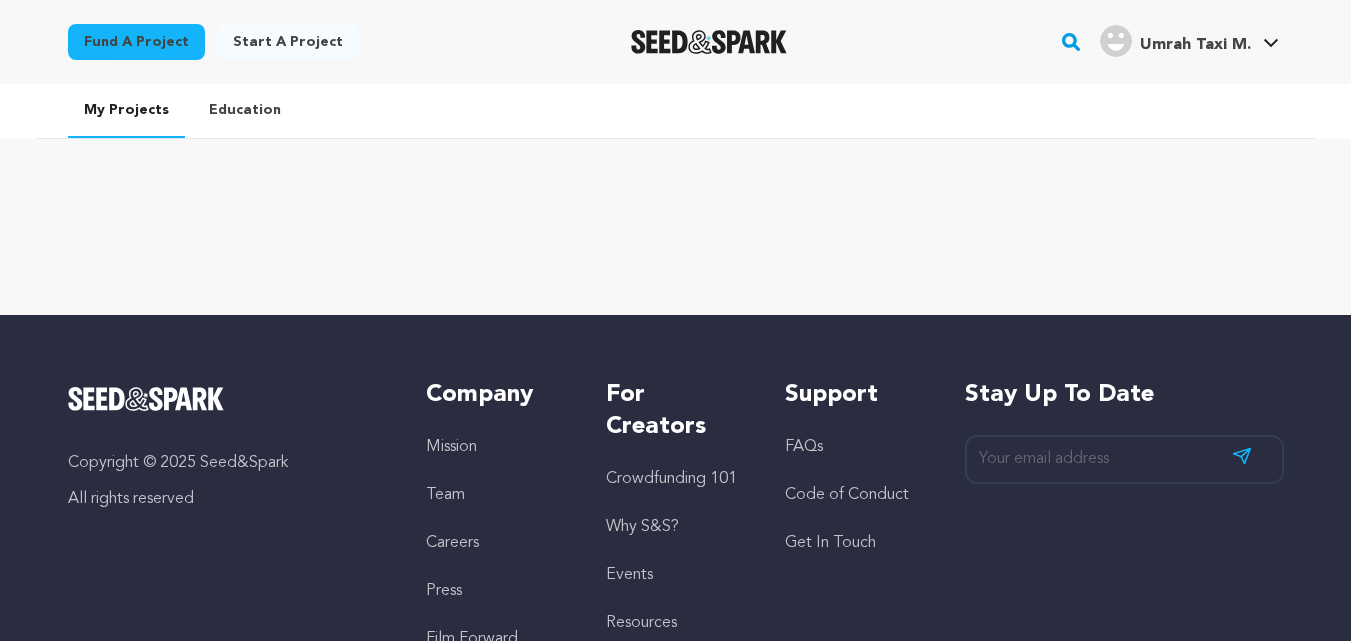 scroll, scrollTop: 0, scrollLeft: 0, axis: both 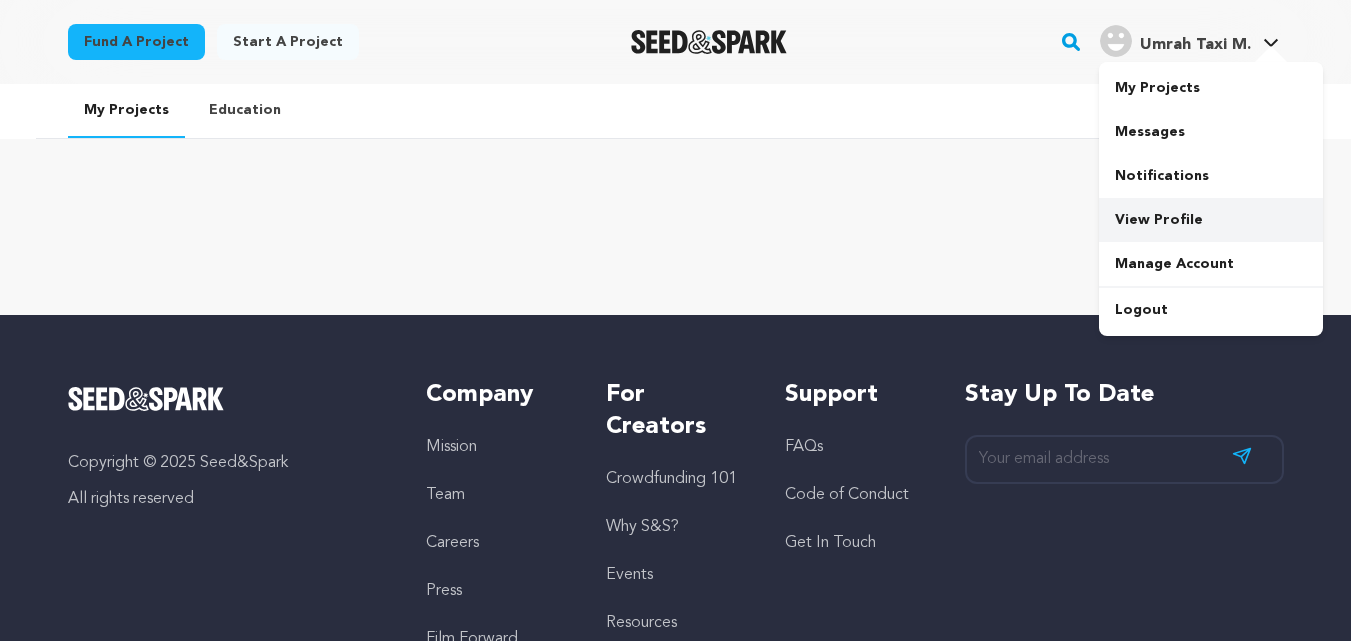 click on "View Profile" at bounding box center (1211, 220) 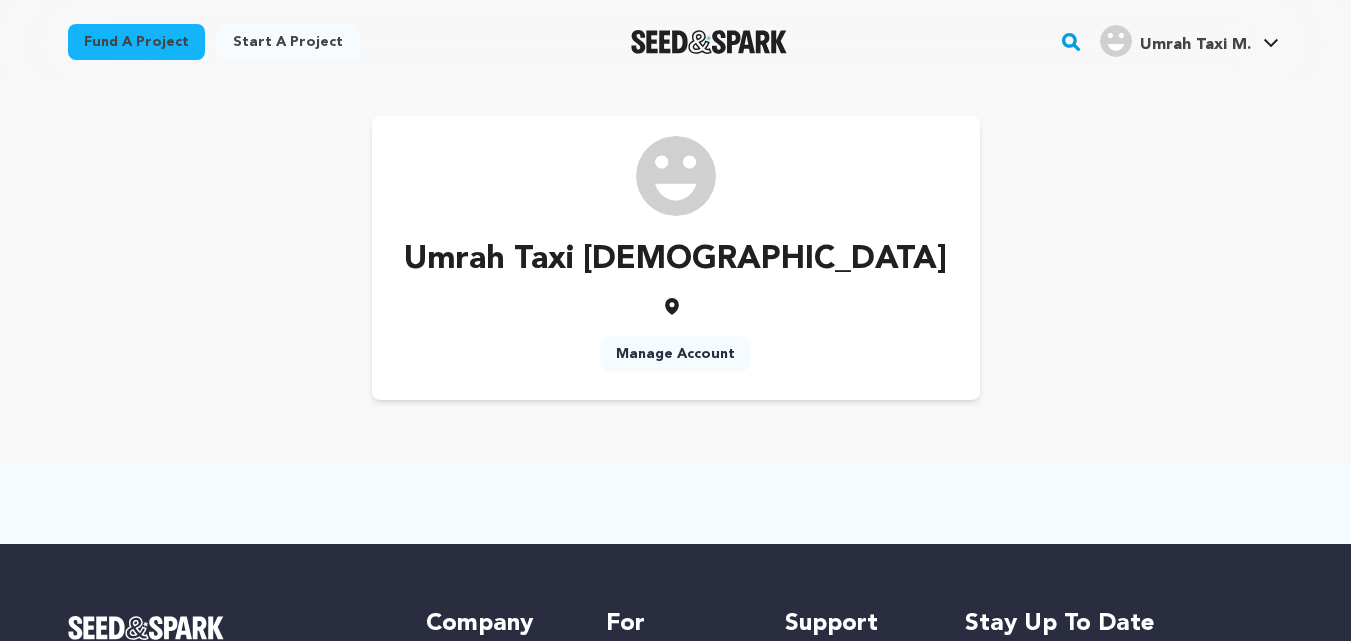 scroll, scrollTop: 0, scrollLeft: 0, axis: both 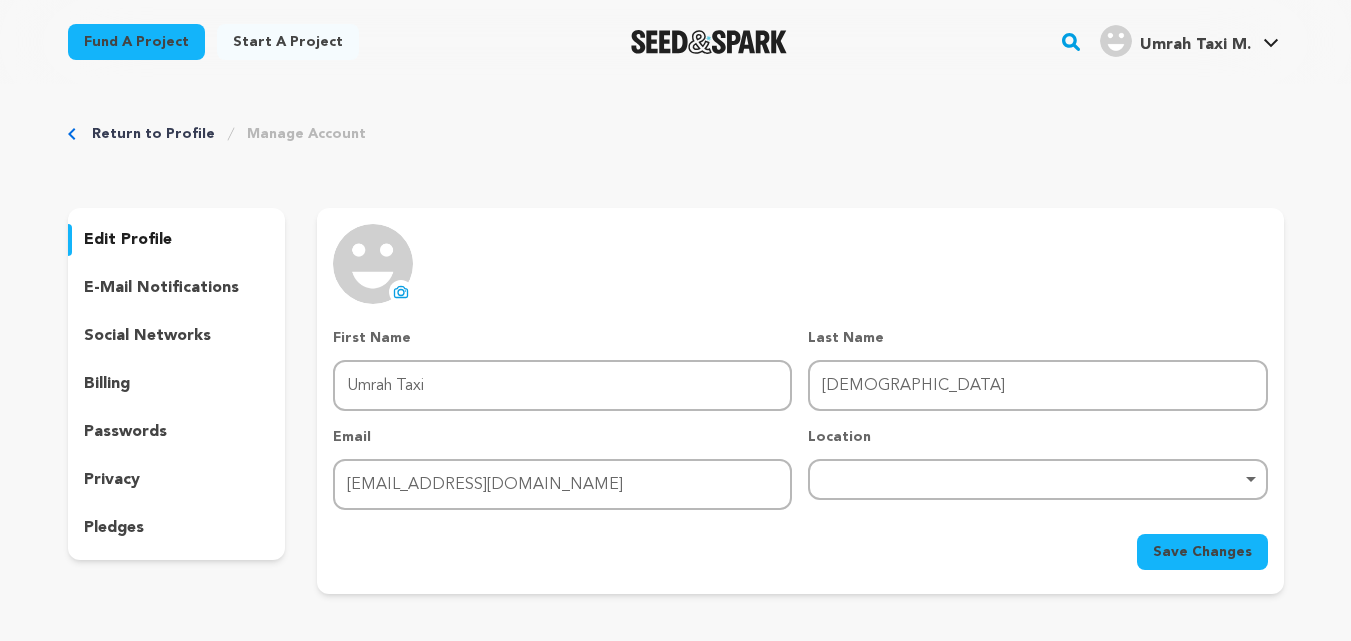 click 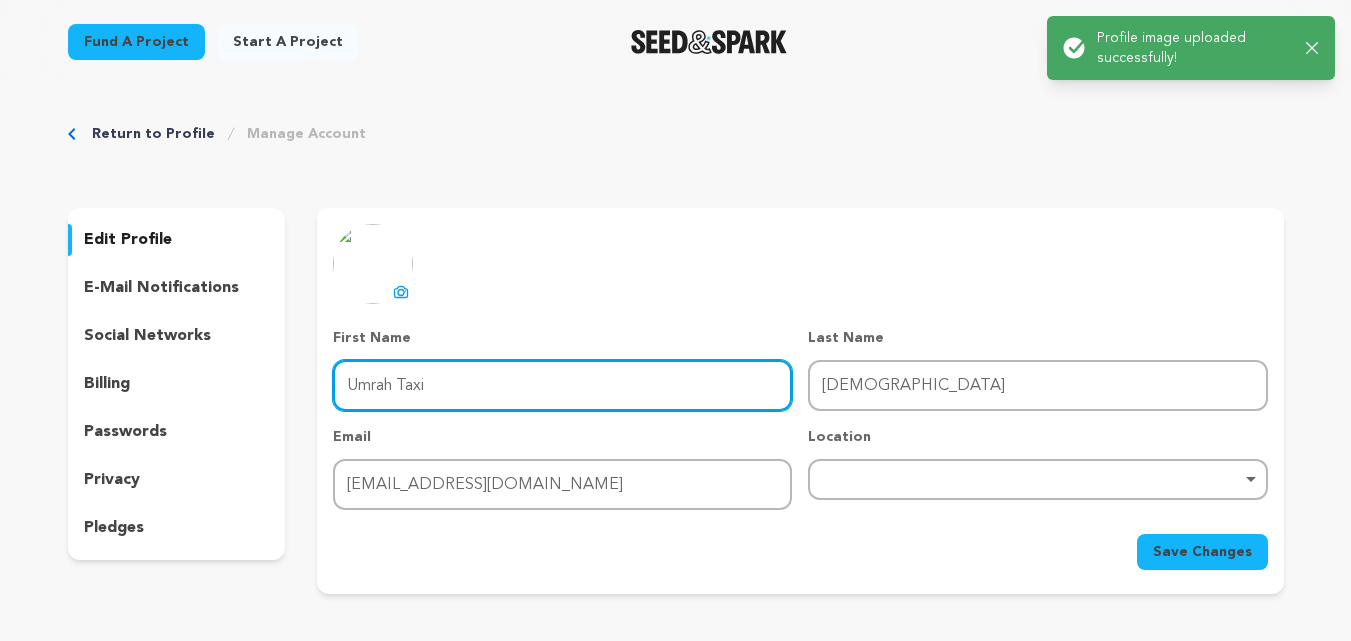 click on "Umrah Taxi" at bounding box center [562, 385] 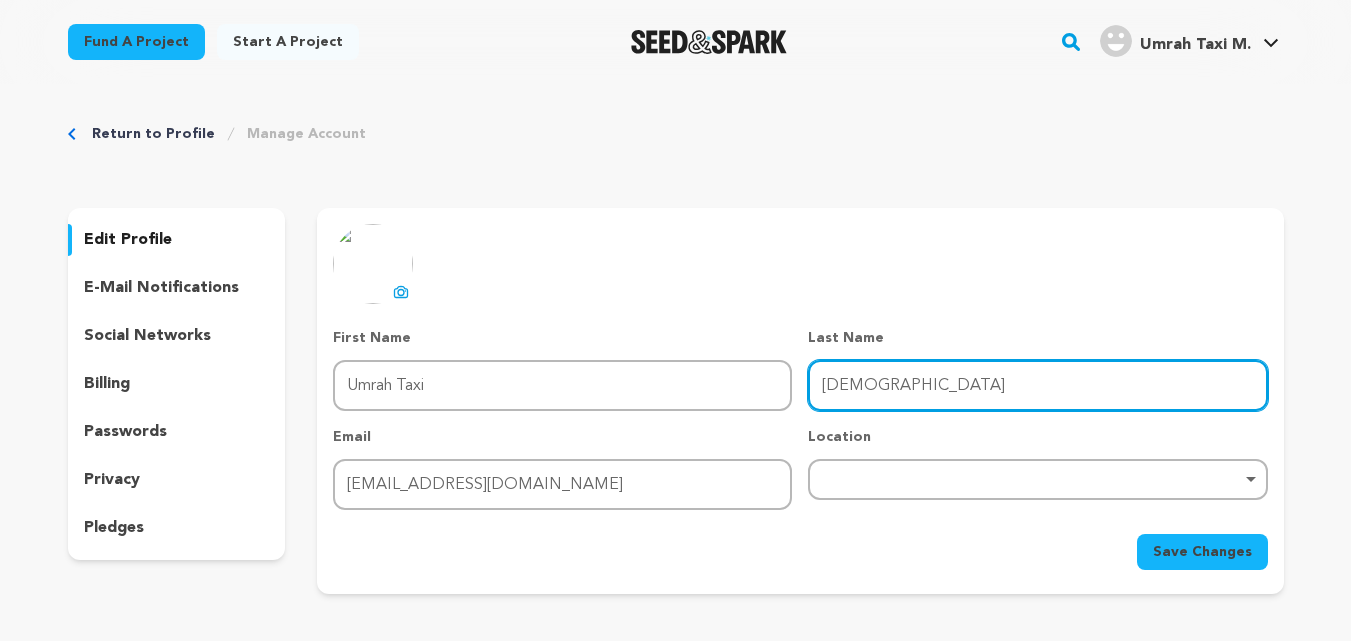 drag, startPoint x: 896, startPoint y: 382, endPoint x: 796, endPoint y: 390, distance: 100.31949 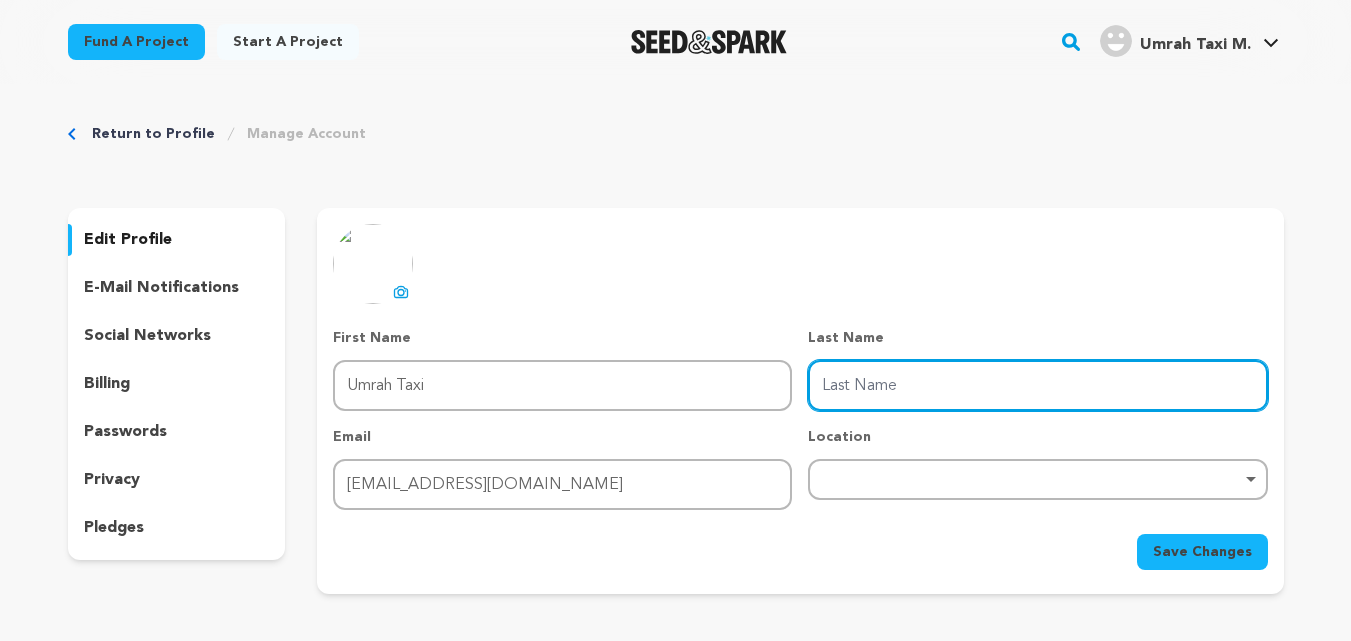 type 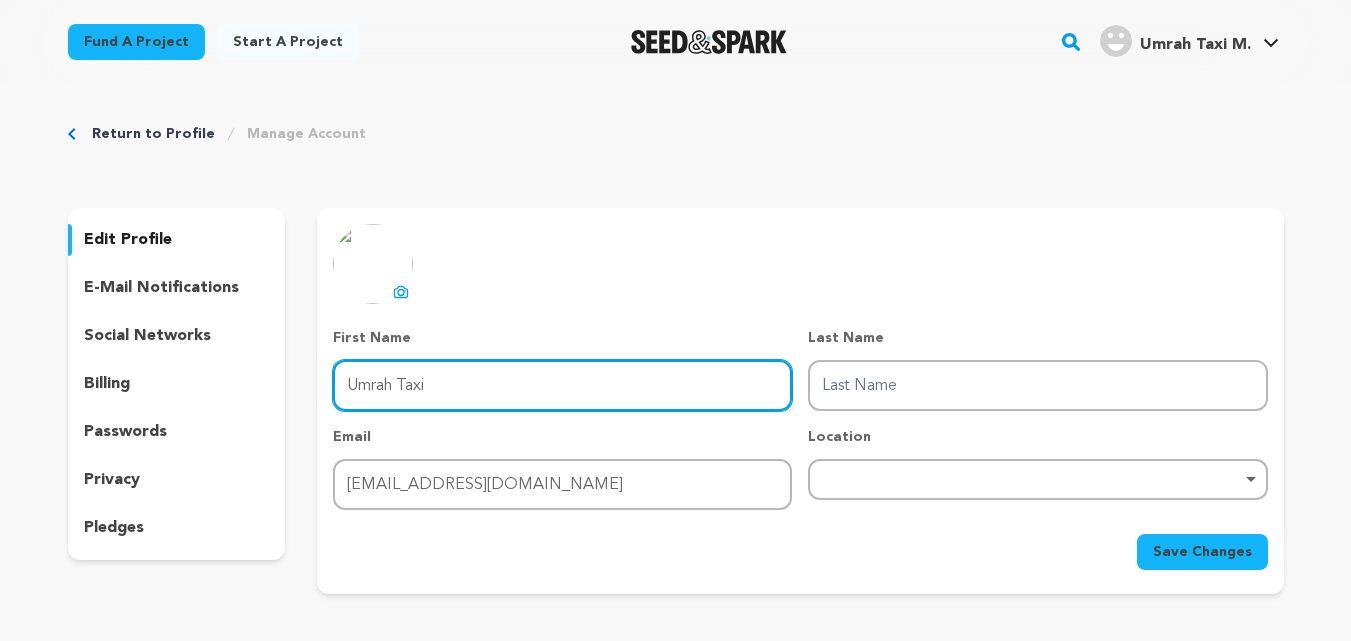 drag, startPoint x: 497, startPoint y: 383, endPoint x: 279, endPoint y: 383, distance: 218 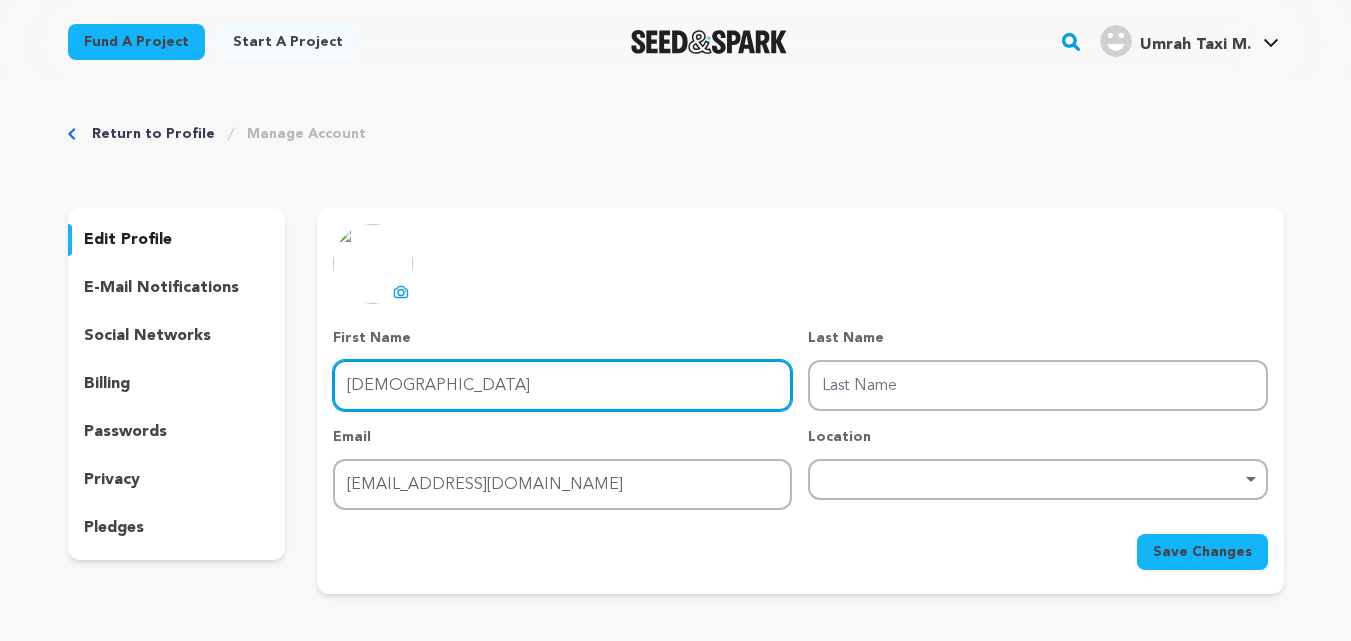 type on "[DEMOGRAPHIC_DATA]" 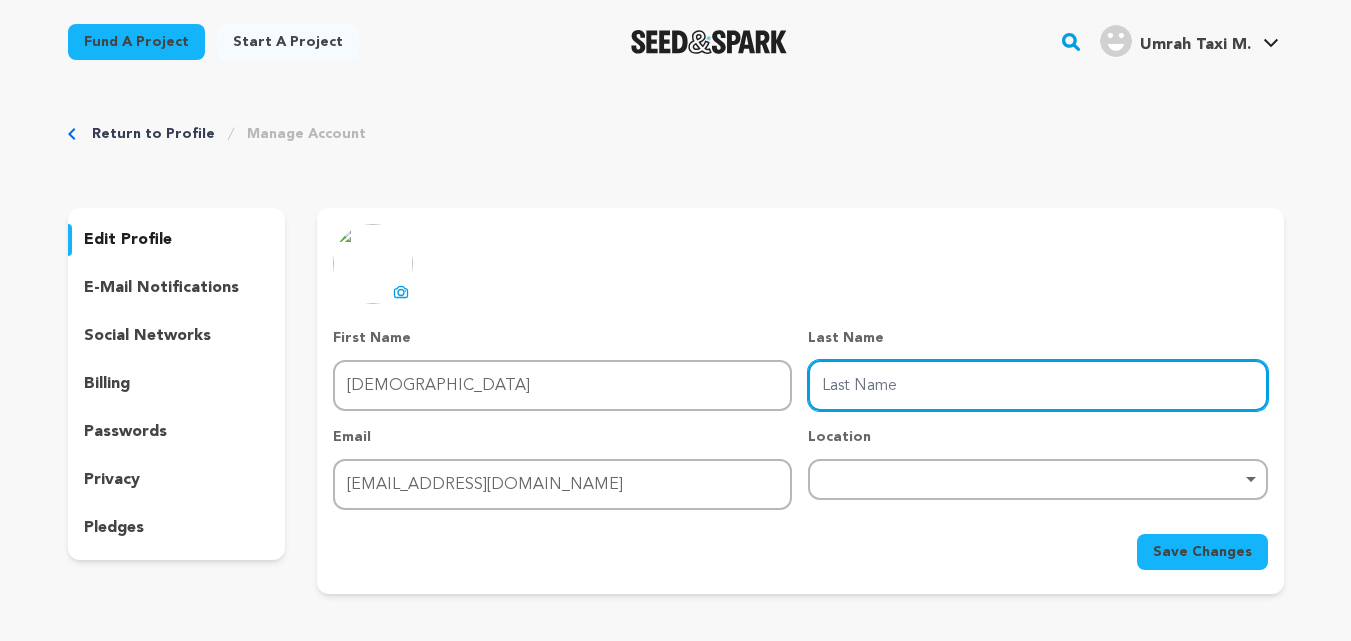 click on "Last Name" at bounding box center [1037, 385] 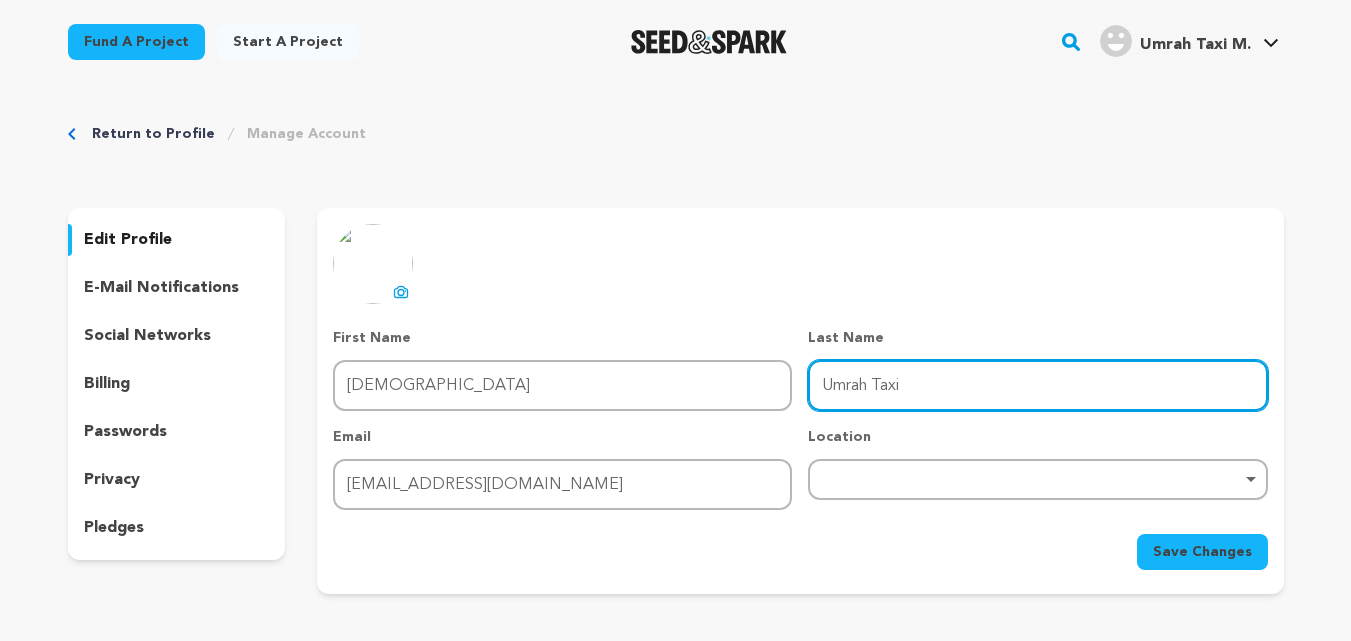 type on "Umrah Taxi" 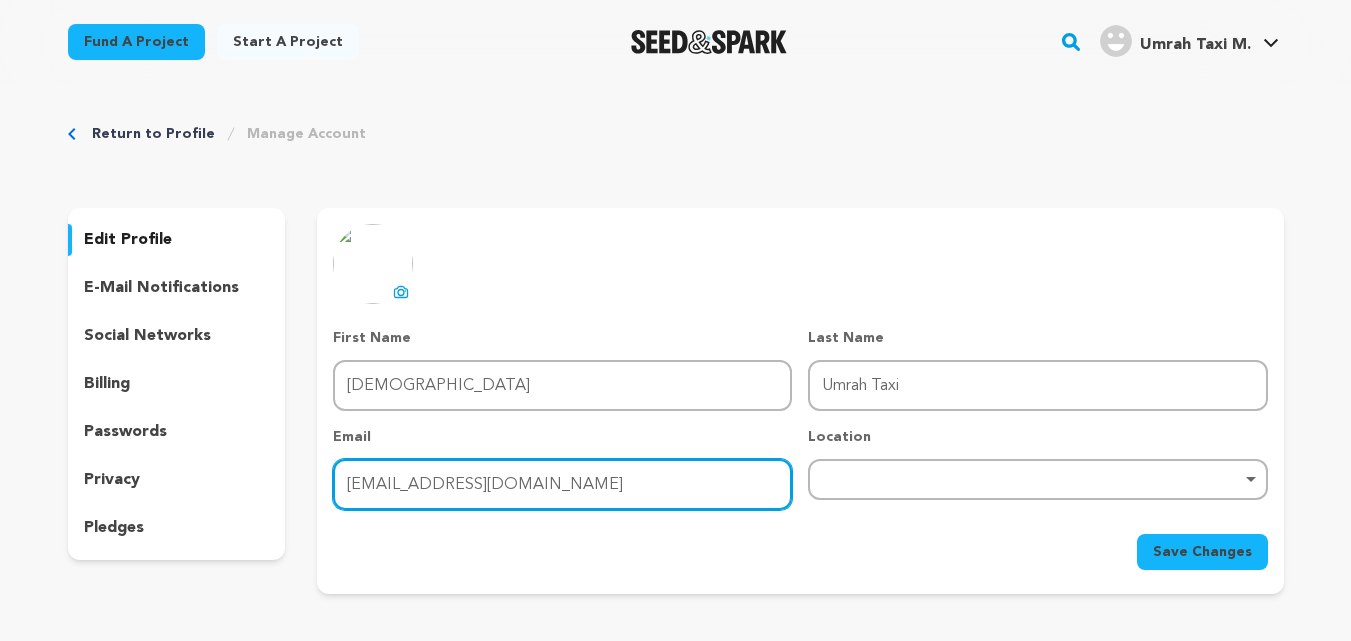 click on "muslimumrahtaxi9@gmail.com" at bounding box center (562, 484) 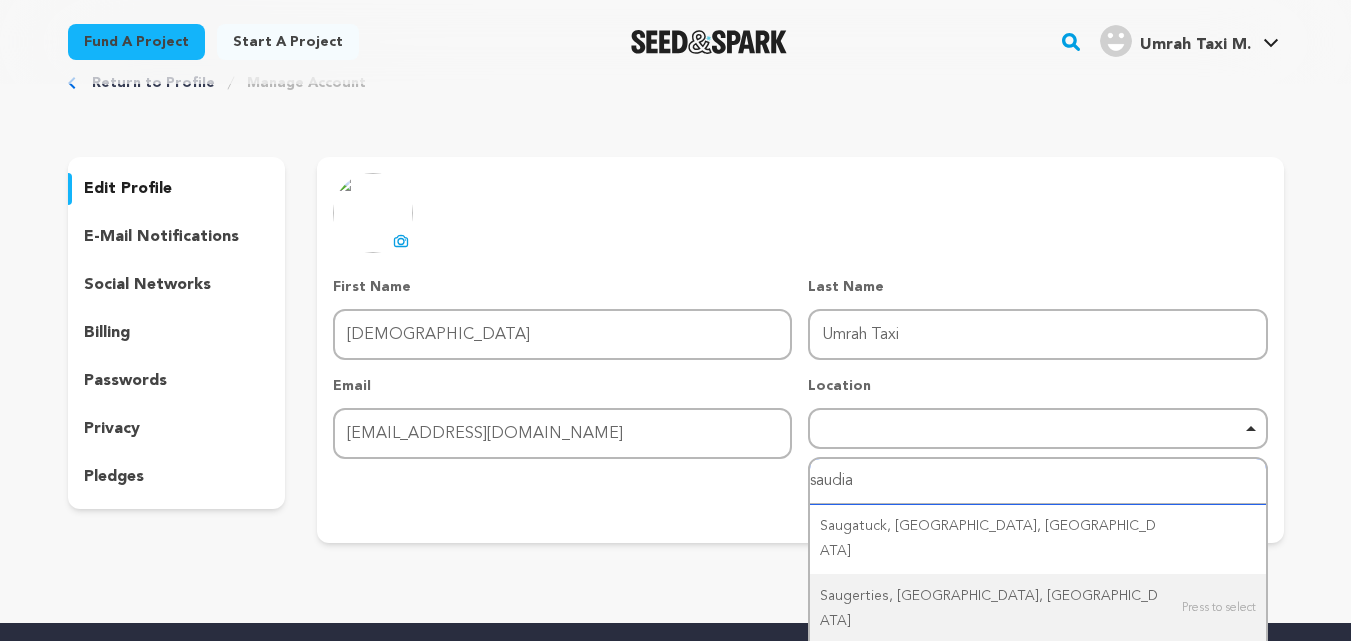 scroll, scrollTop: 100, scrollLeft: 0, axis: vertical 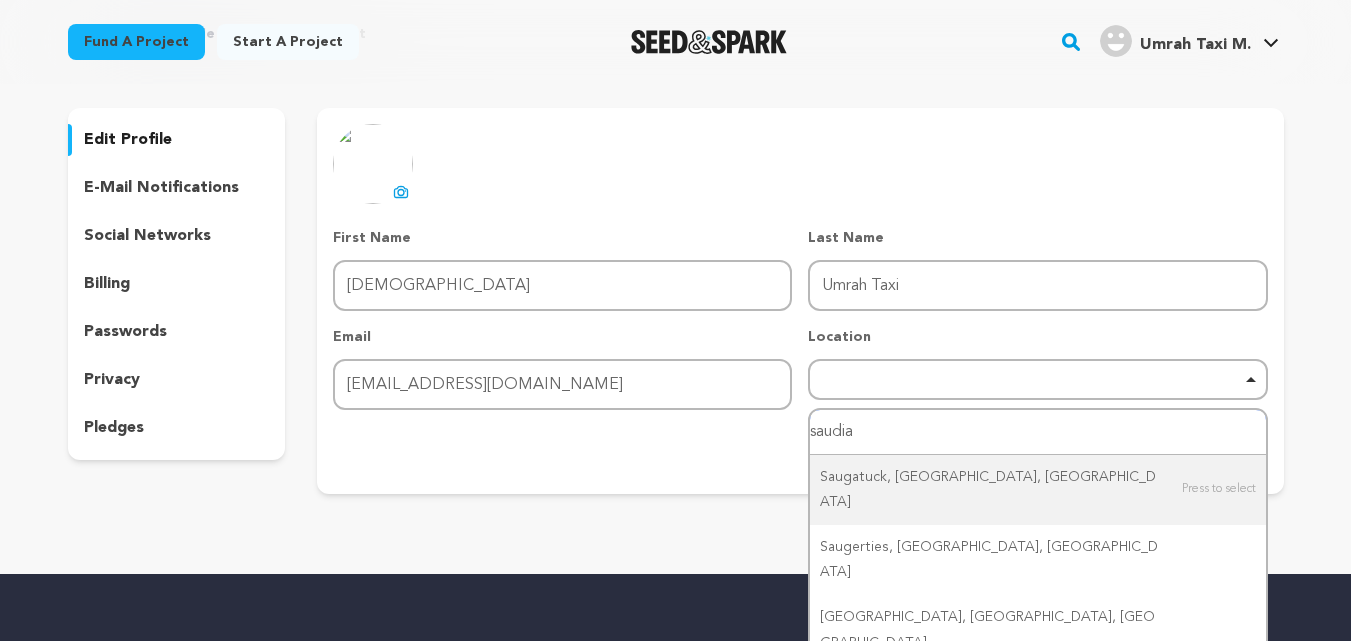 drag, startPoint x: 913, startPoint y: 419, endPoint x: 778, endPoint y: 437, distance: 136.19472 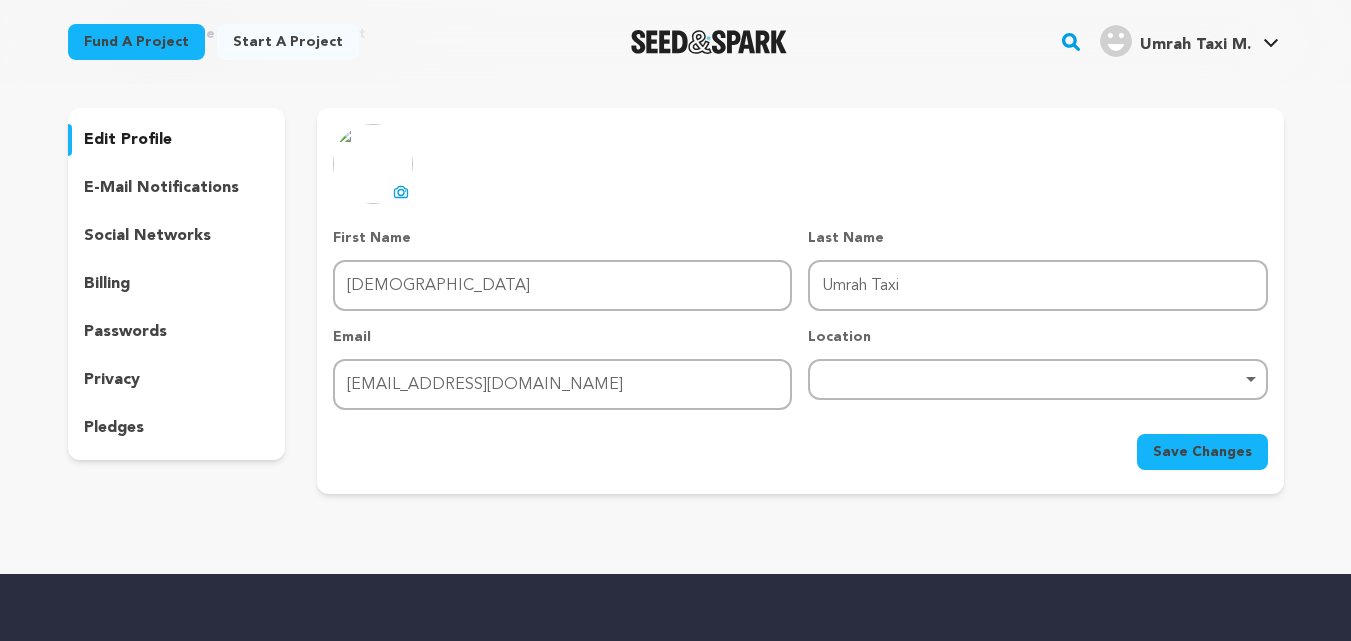click on "Remove item" at bounding box center [1037, 379] 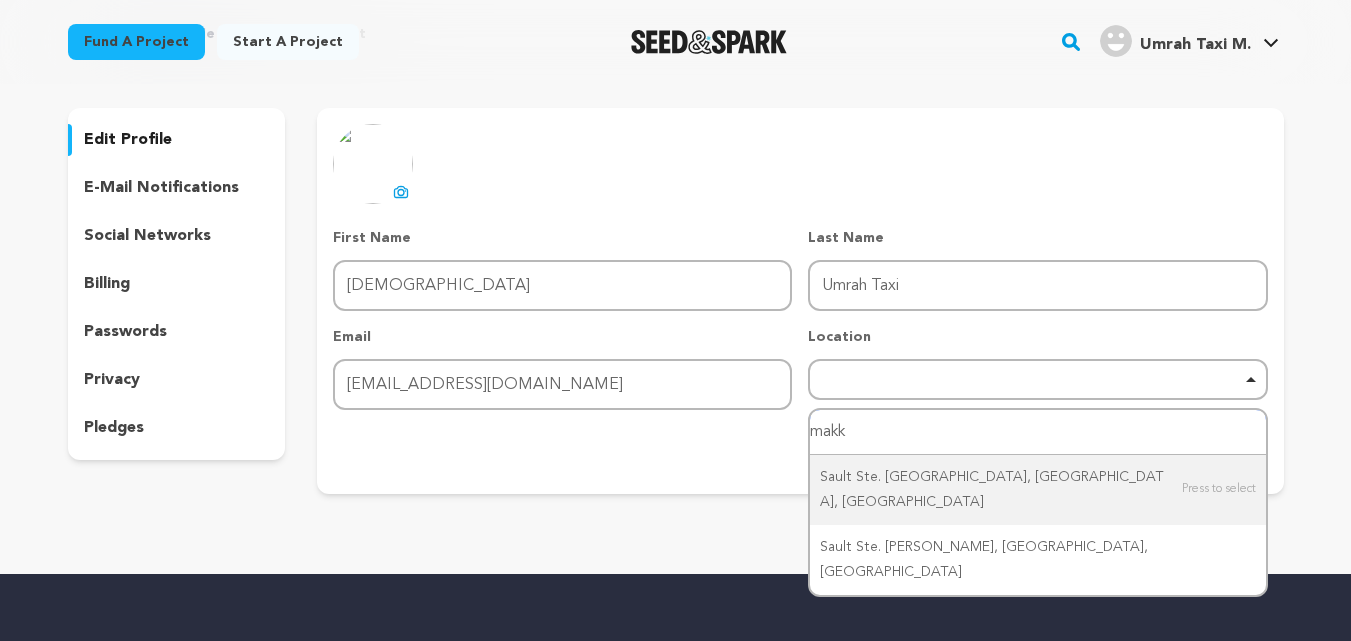 type on "makka" 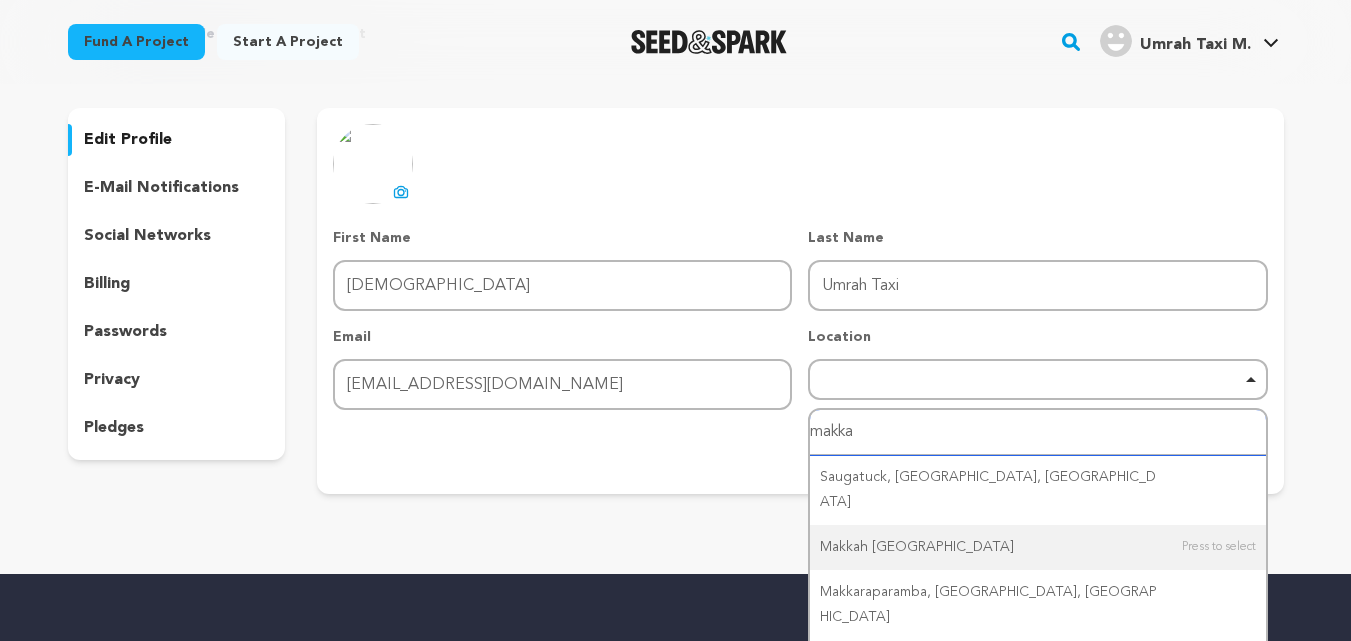 type 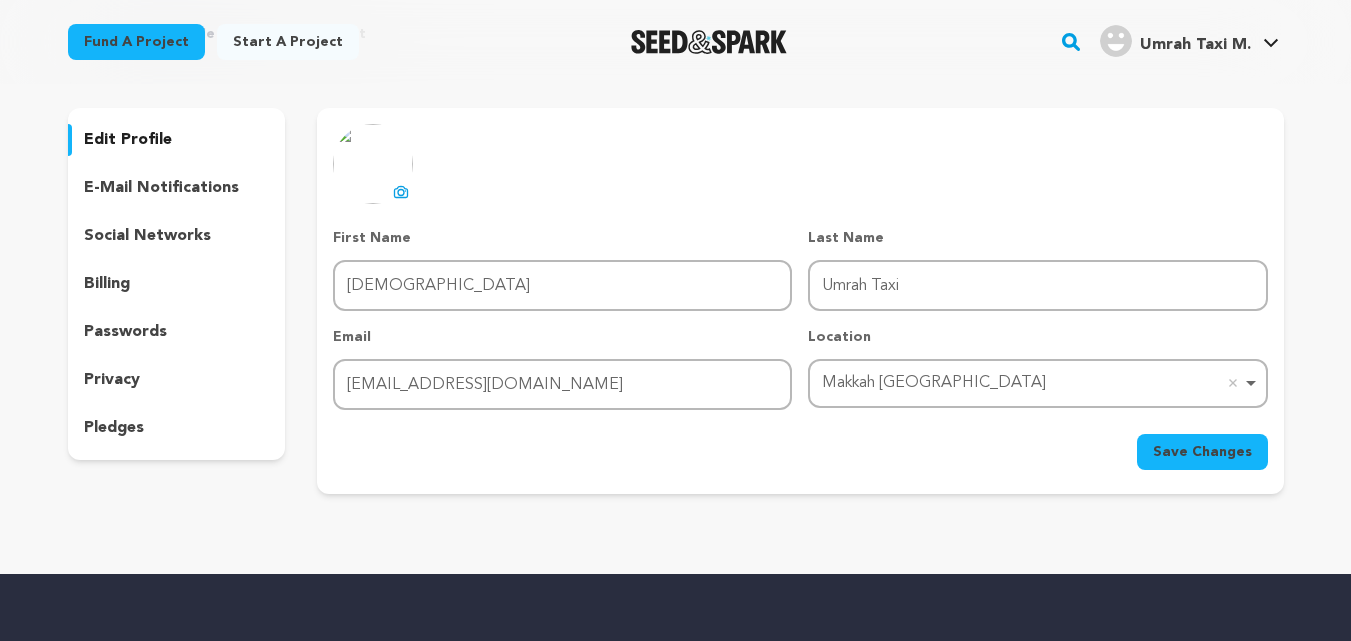 click on "Save Changes" at bounding box center (1202, 452) 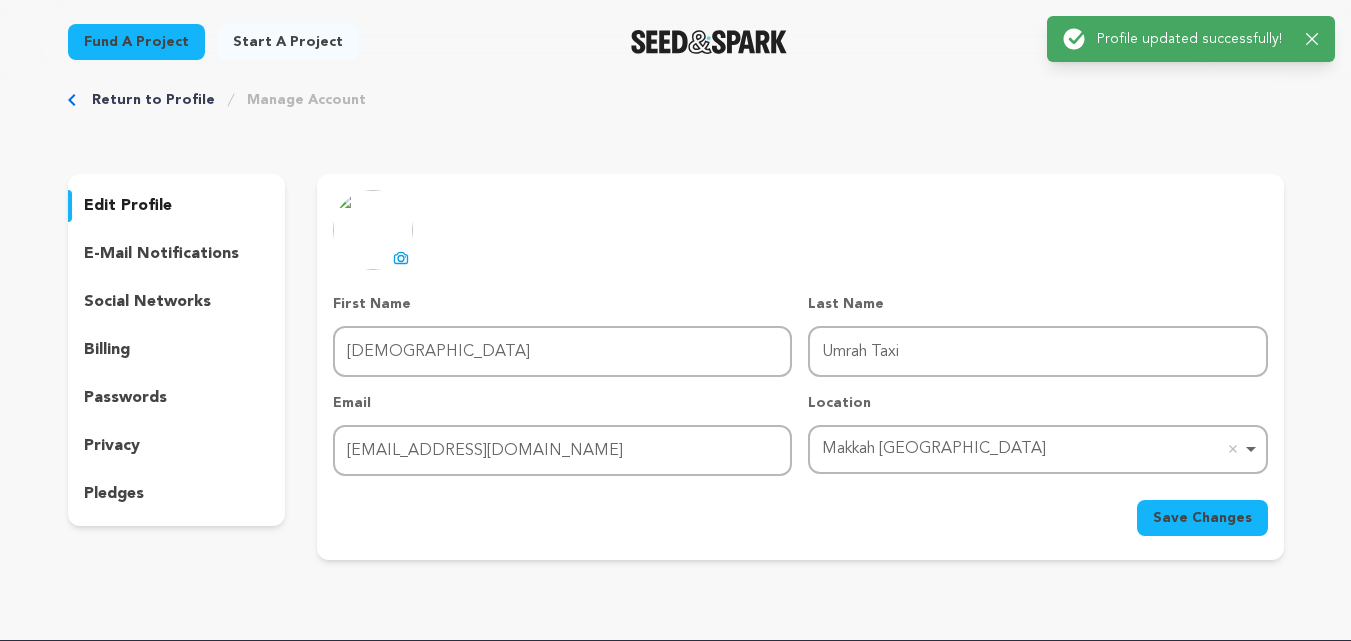 scroll, scrollTop: 0, scrollLeft: 0, axis: both 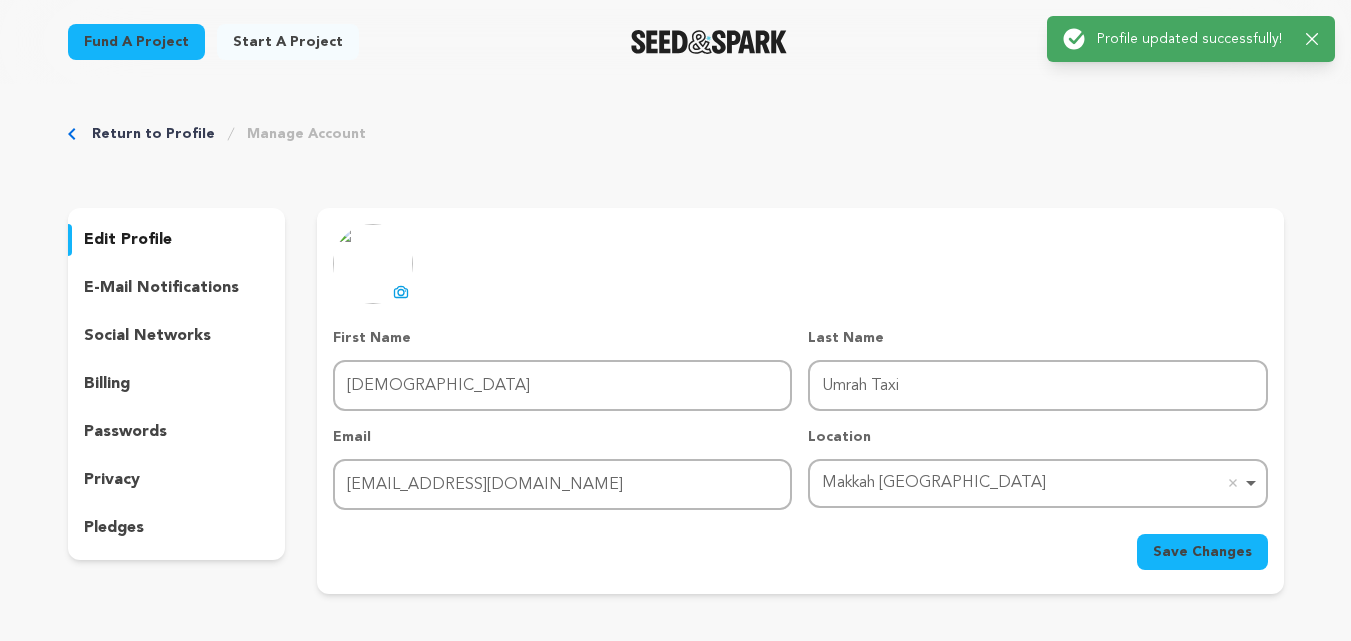 click on "e-mail notifications" at bounding box center [161, 288] 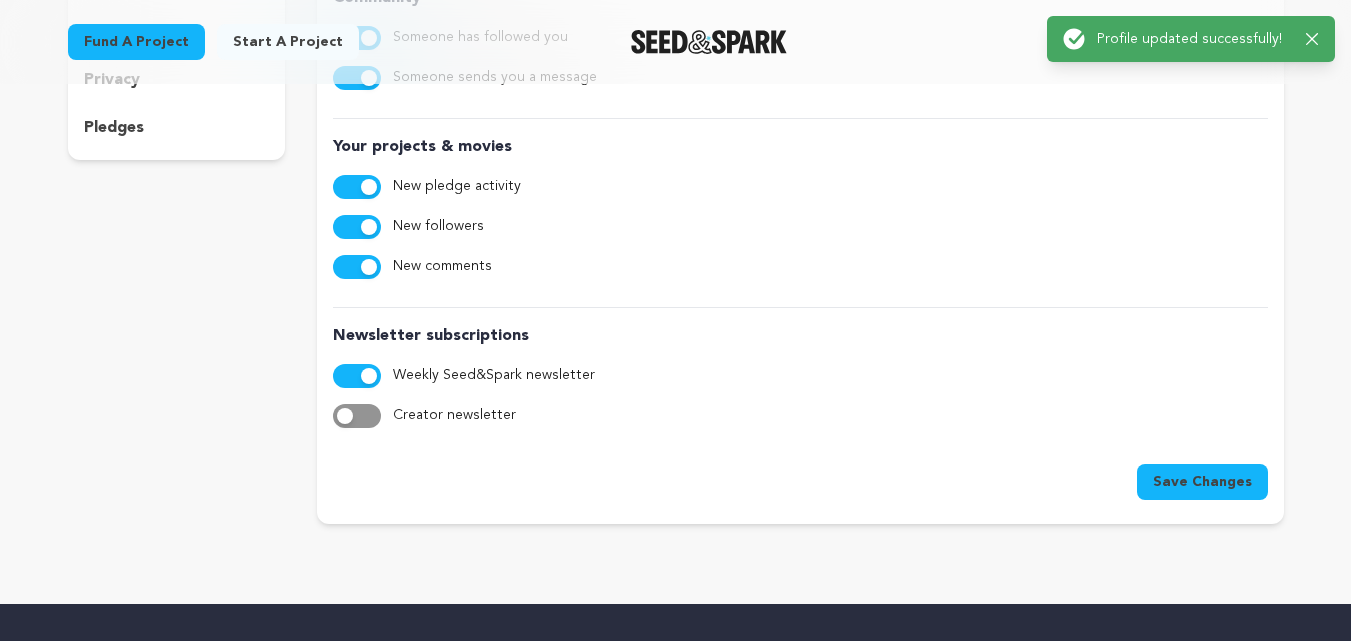 scroll, scrollTop: 100, scrollLeft: 0, axis: vertical 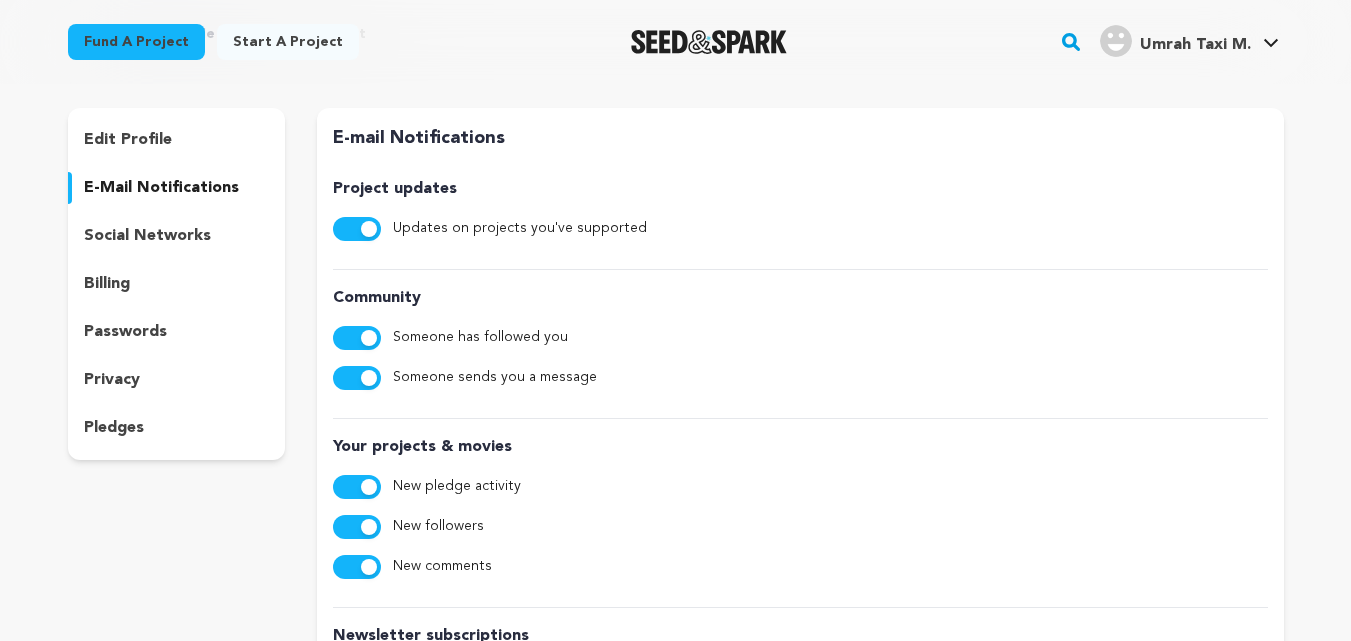 click on "social networks" at bounding box center (147, 236) 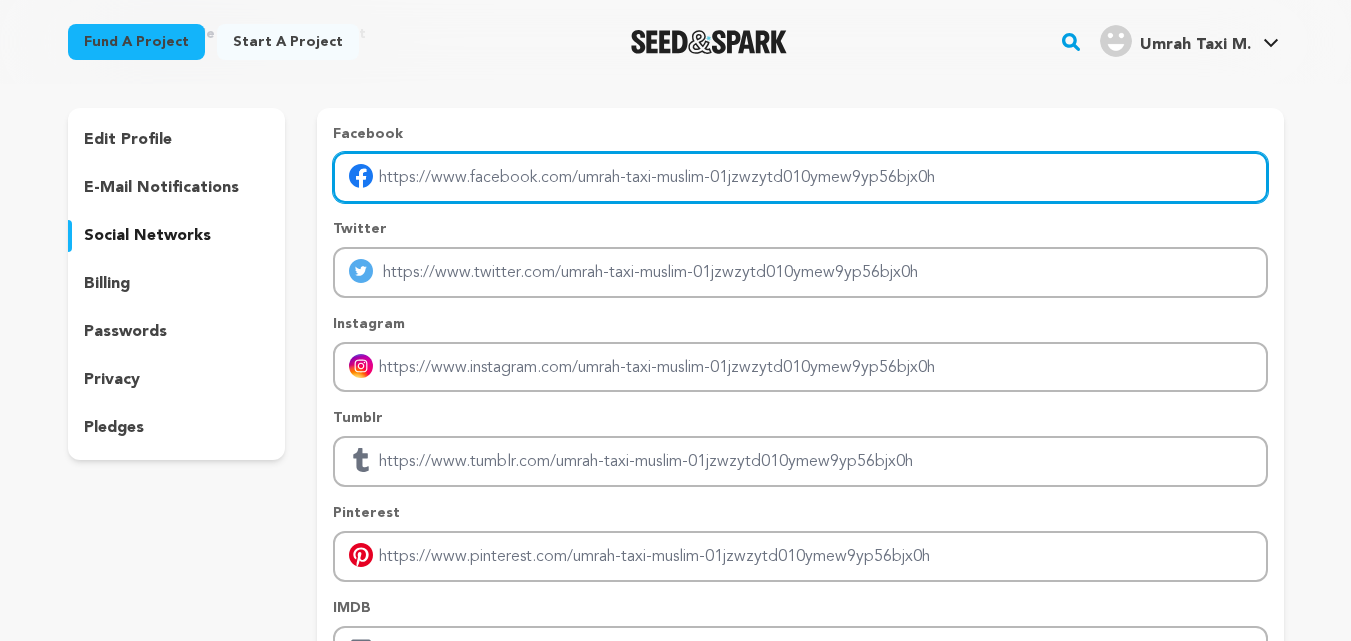 click at bounding box center (800, 177) 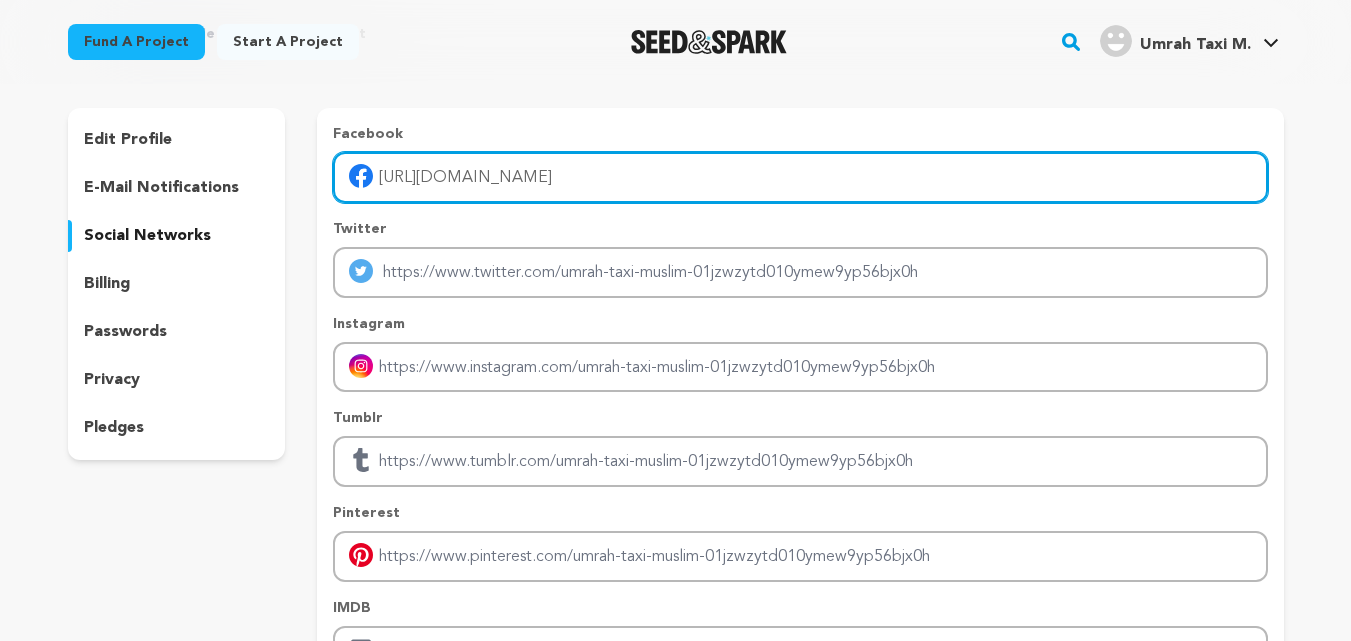type on "https://www.facebook.com/haramainumrahtaxiservices/" 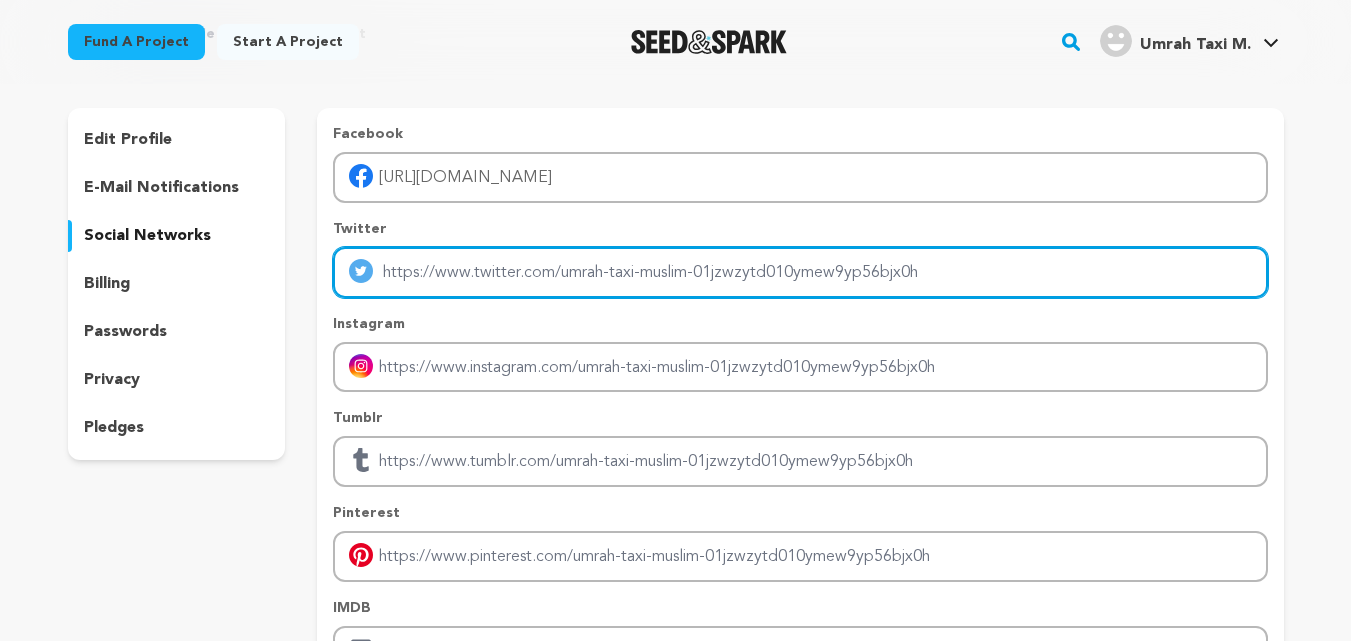 click at bounding box center (800, 272) 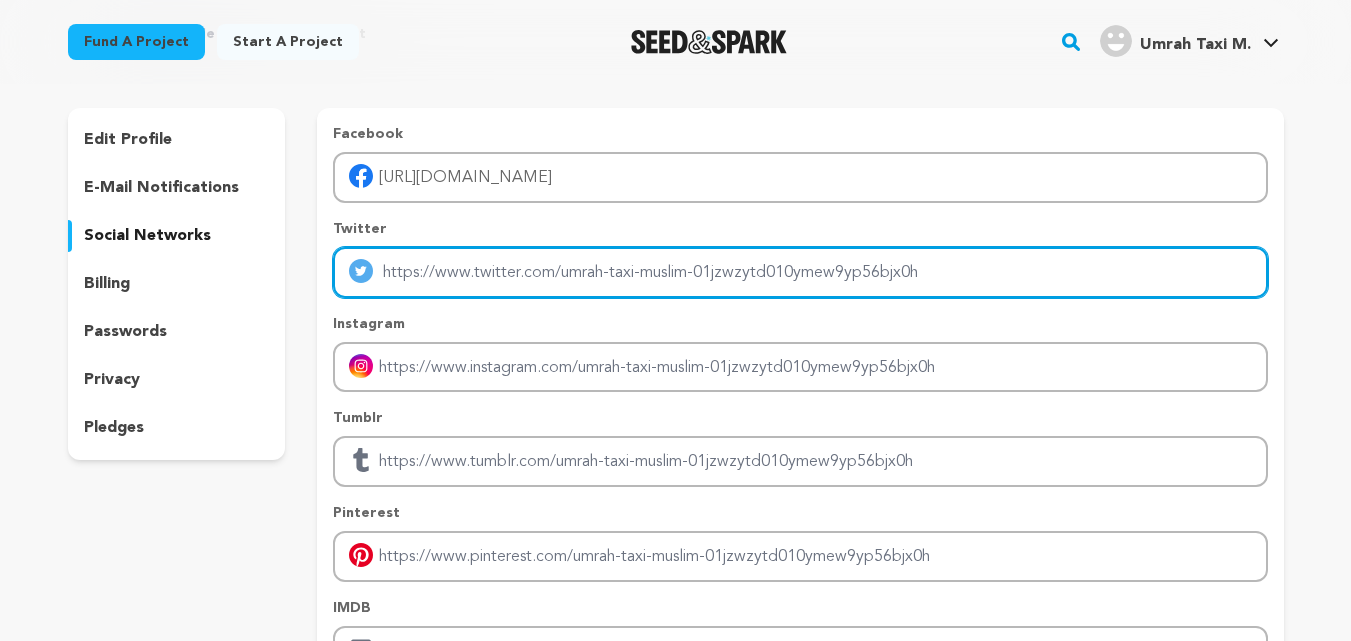 paste on "https://x.com/bwlyswkt1?t=00-Yag-_iBCwGQrfaHWqSQ&s=09" 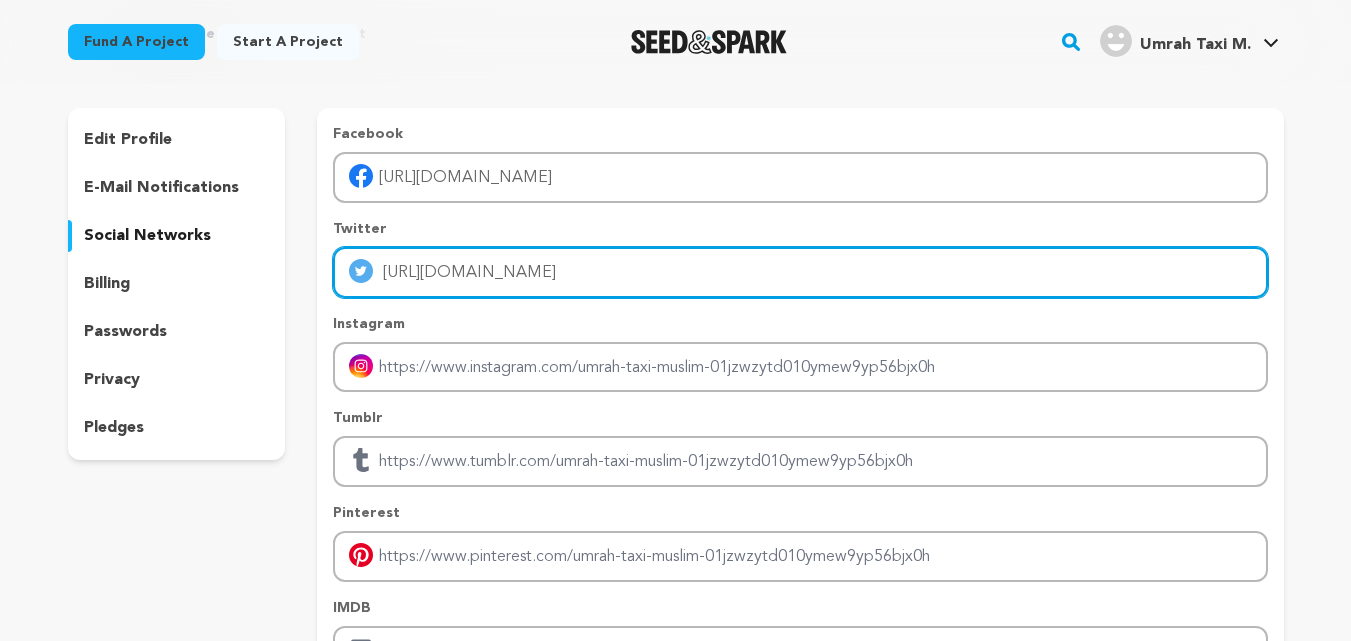 type on "https://x.com/bwlyswkt1?t=00-Yag-_iBCwGQrfaHWqSQ&s=09" 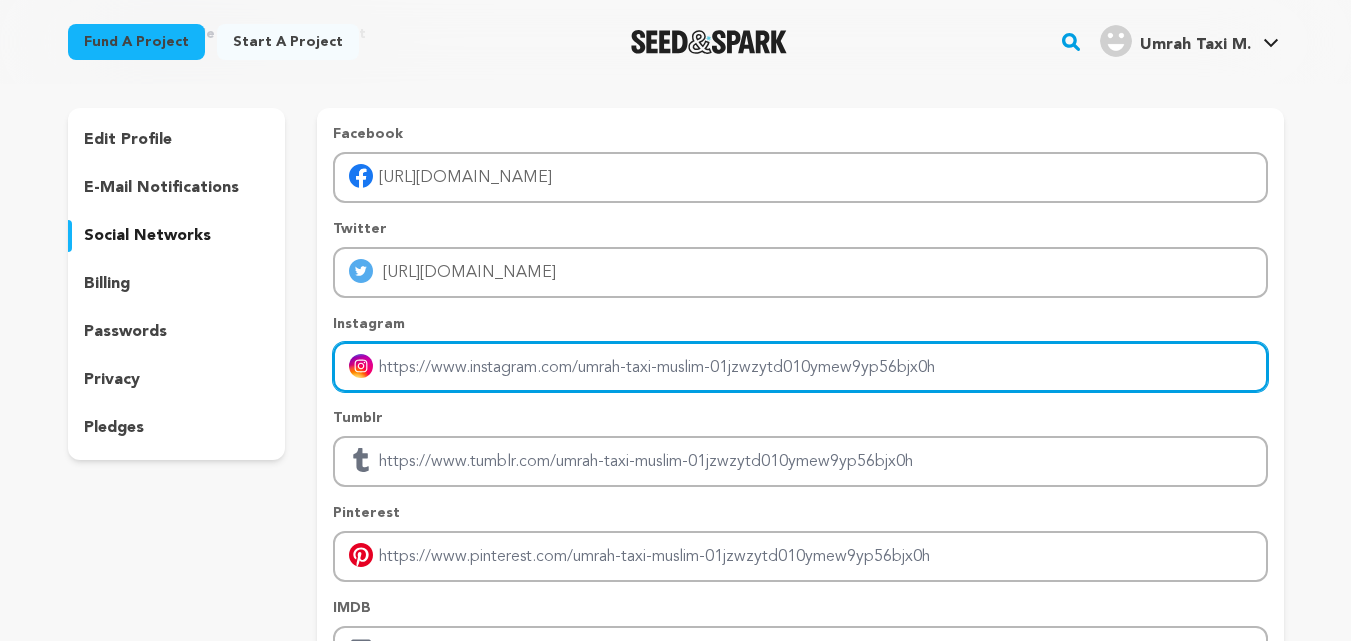 click at bounding box center [800, 367] 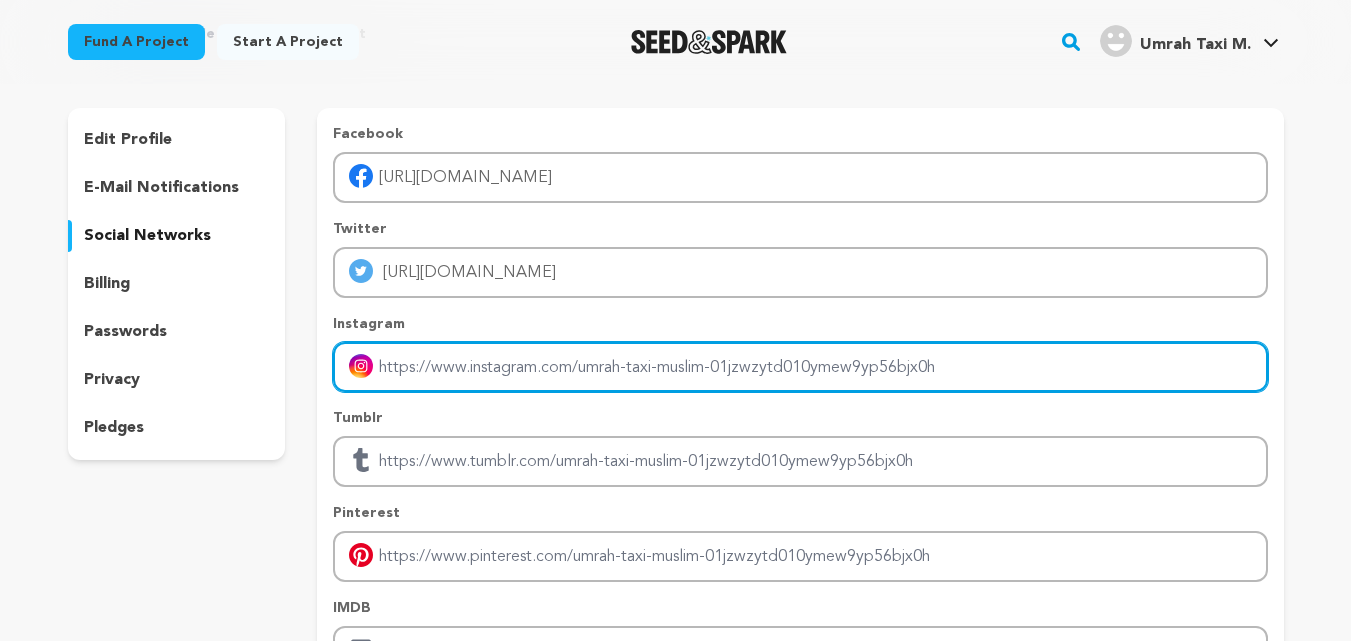 paste on "https://www.instagram.com/haramainumrahtaxiservice/?utm_source=qr&igsh=bXNvMnVuNmptdDNq#" 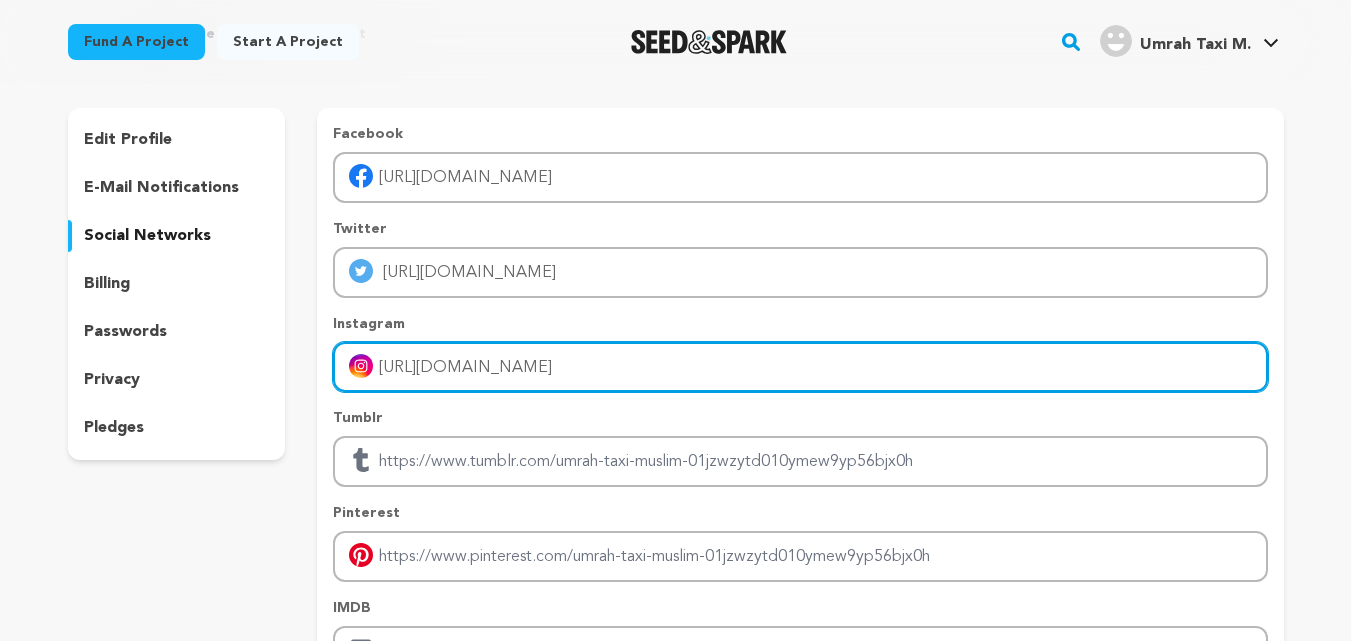 type on "https://www.instagram.com/haramainumrahtaxiservice/?utm_source=qr&igsh=bXNvMnVuNmptdDNq#" 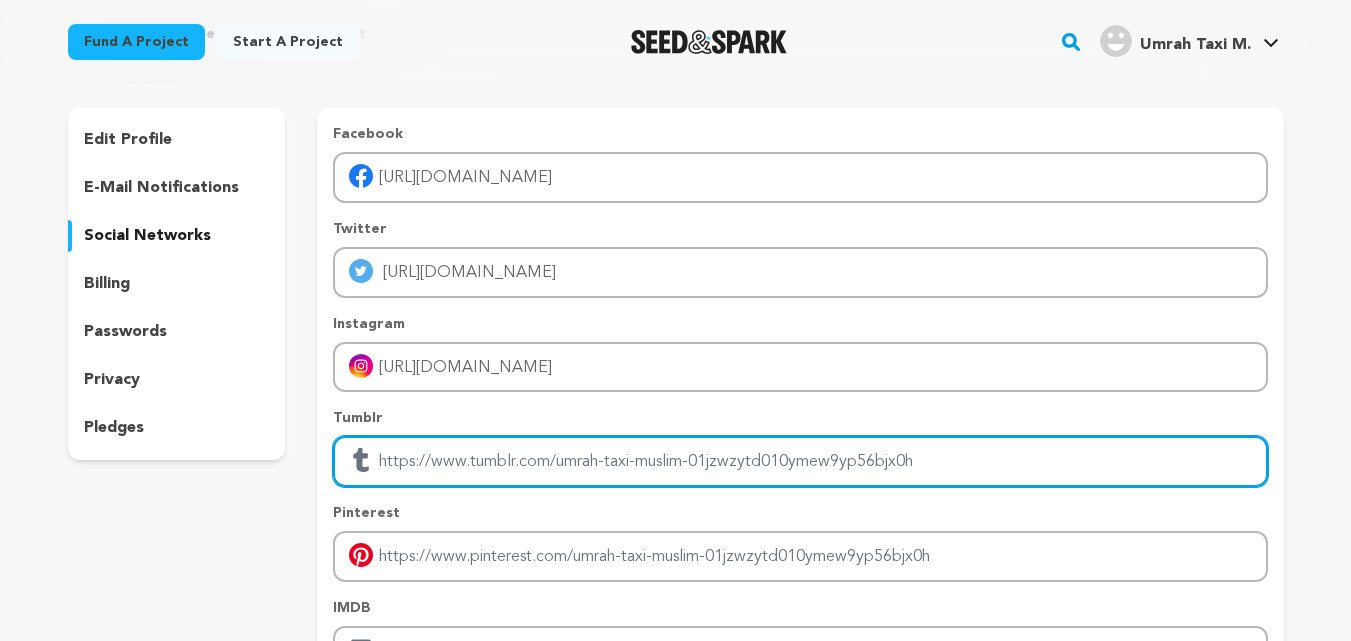click at bounding box center [800, 461] 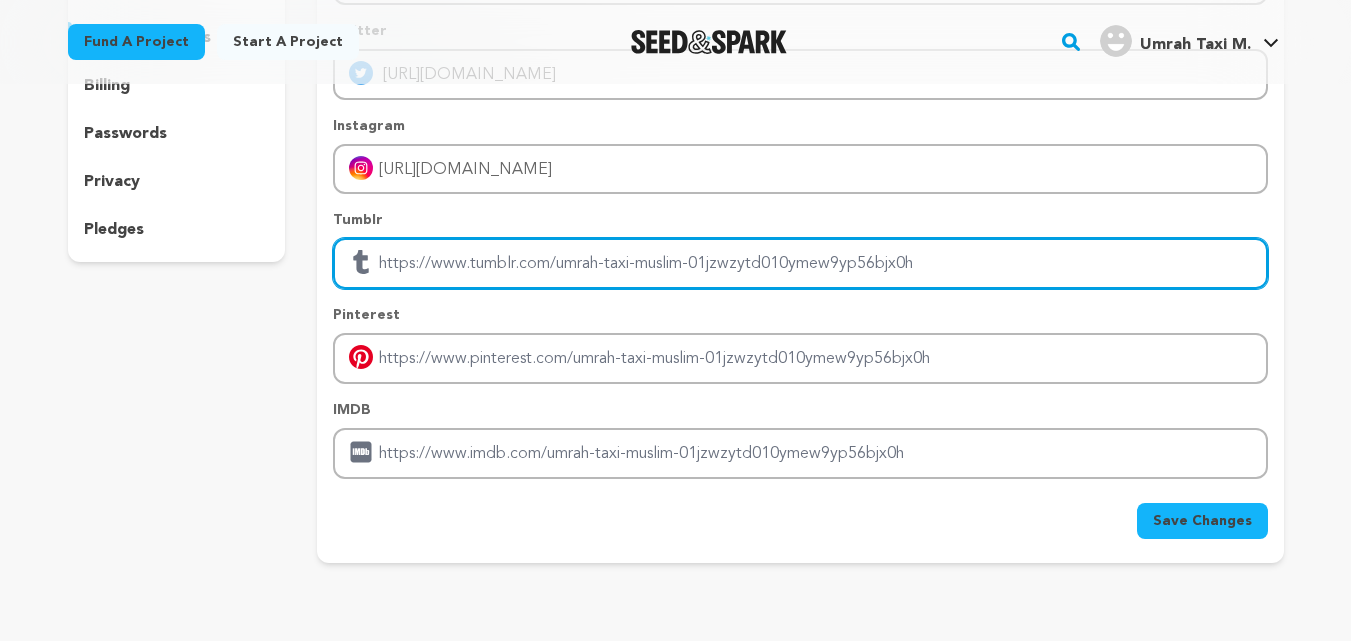 scroll, scrollTop: 300, scrollLeft: 0, axis: vertical 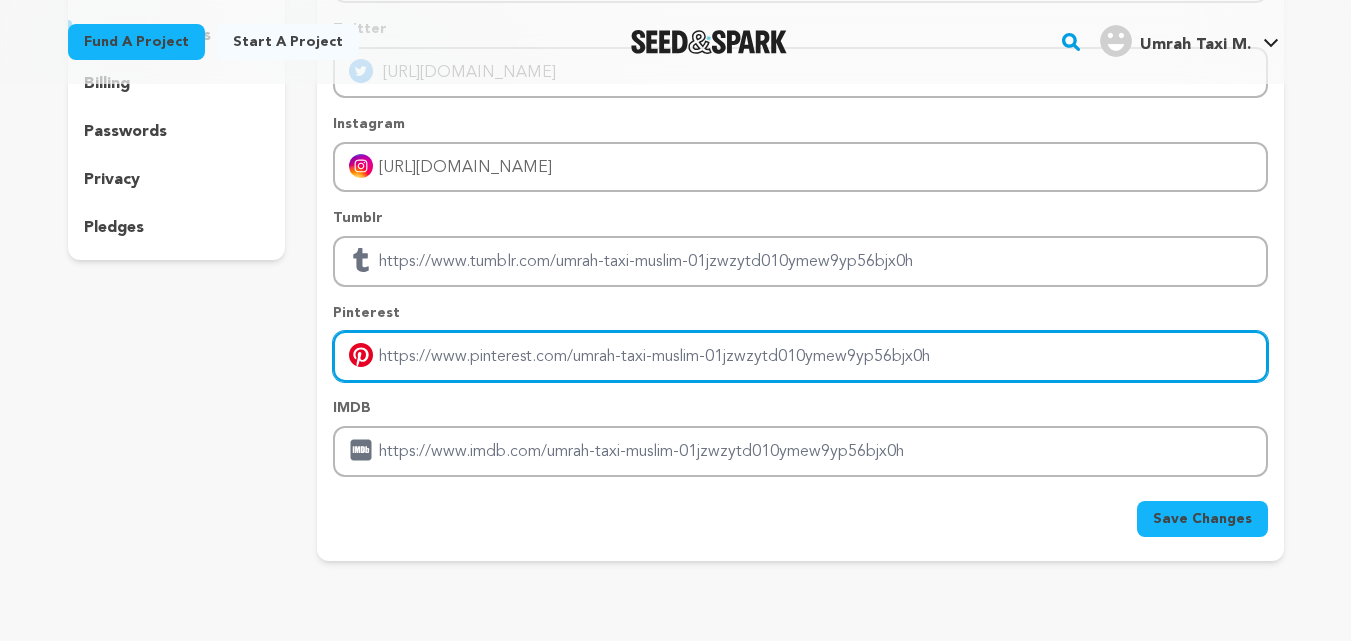 click at bounding box center [800, 356] 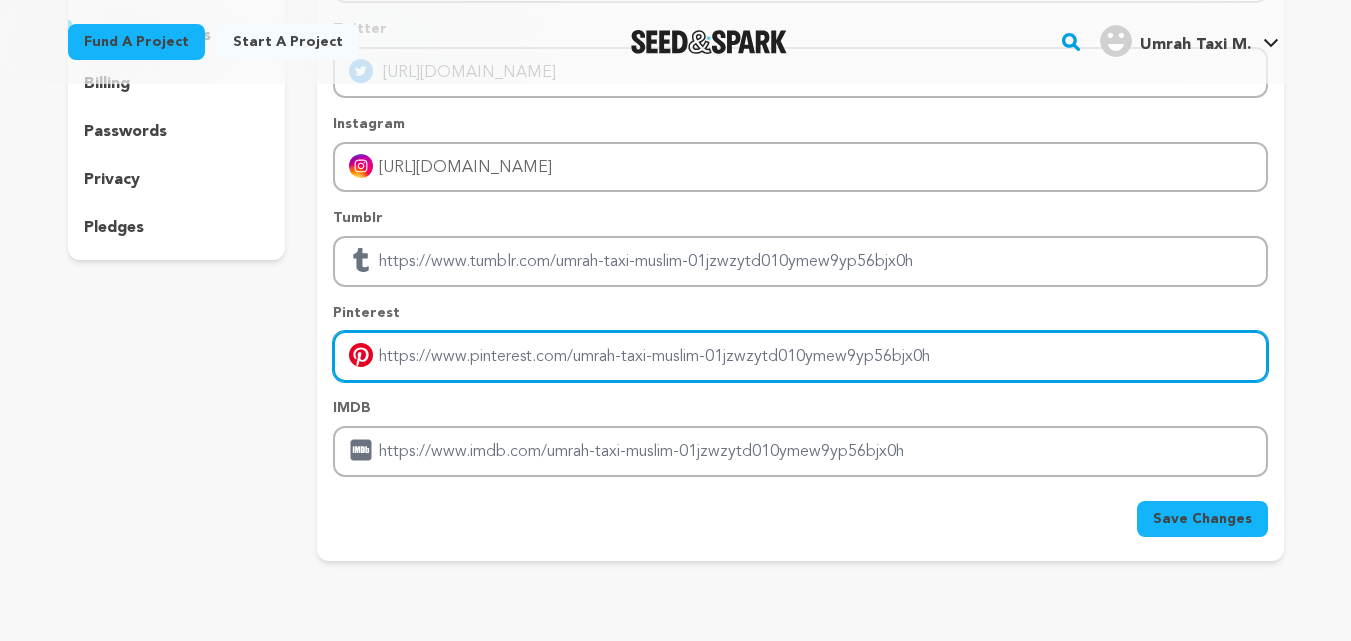paste on "https://www.pinterest.com/muslimumrahtaxi1/" 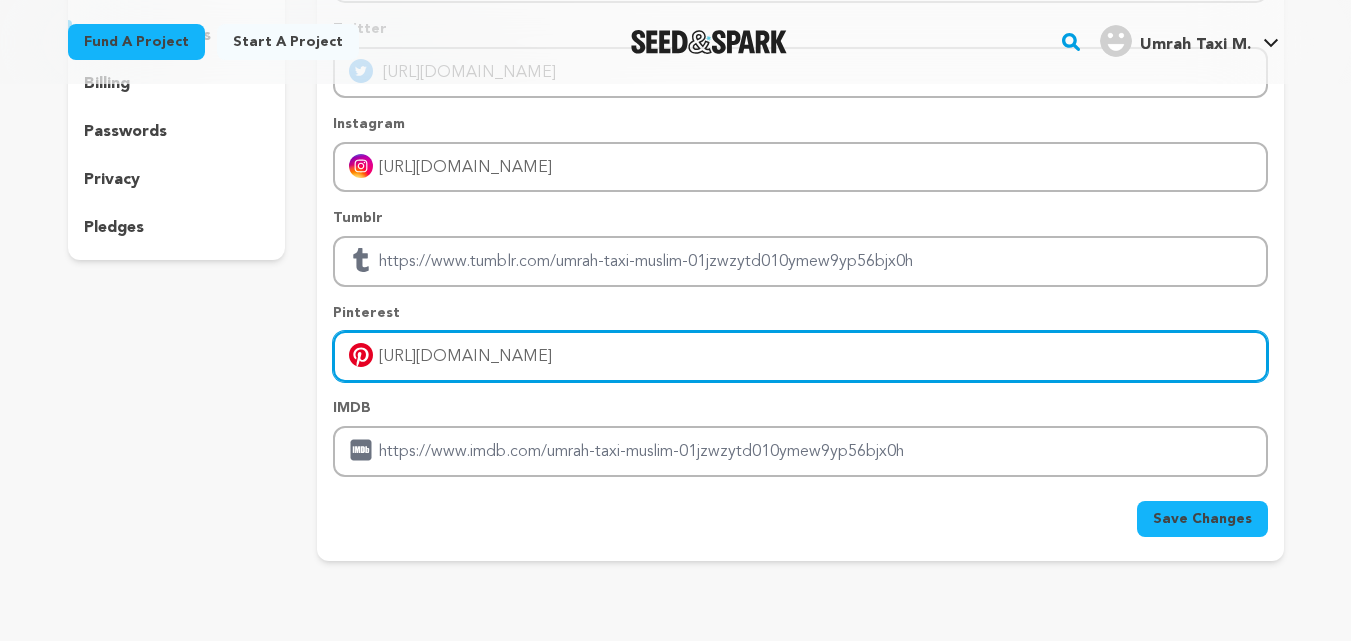 type on "https://www.pinterest.com/muslimumrahtaxi1/" 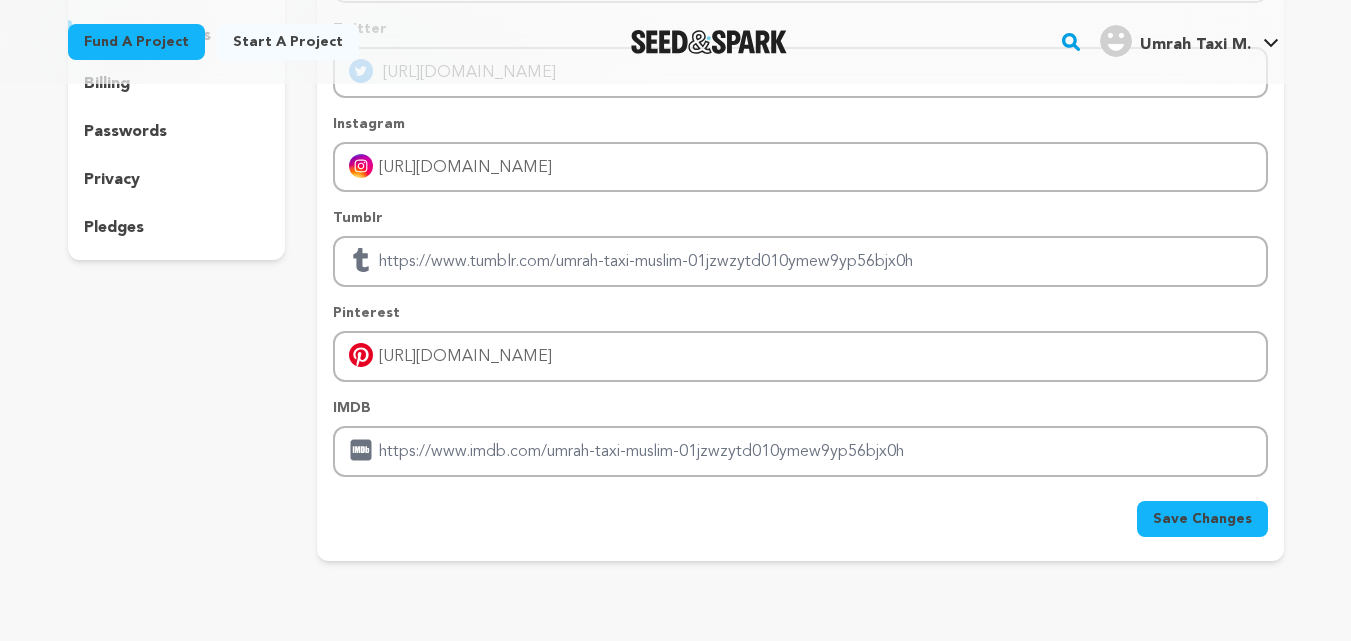 click on "Save Changes" at bounding box center [1202, 519] 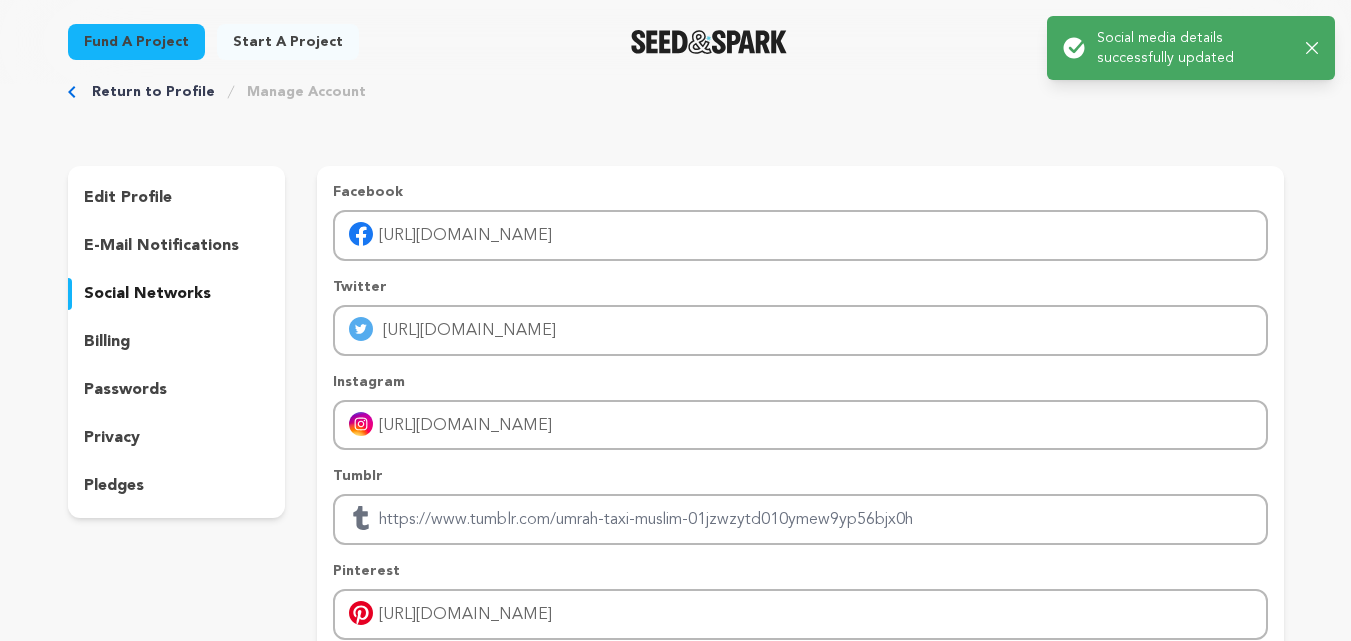scroll, scrollTop: 0, scrollLeft: 0, axis: both 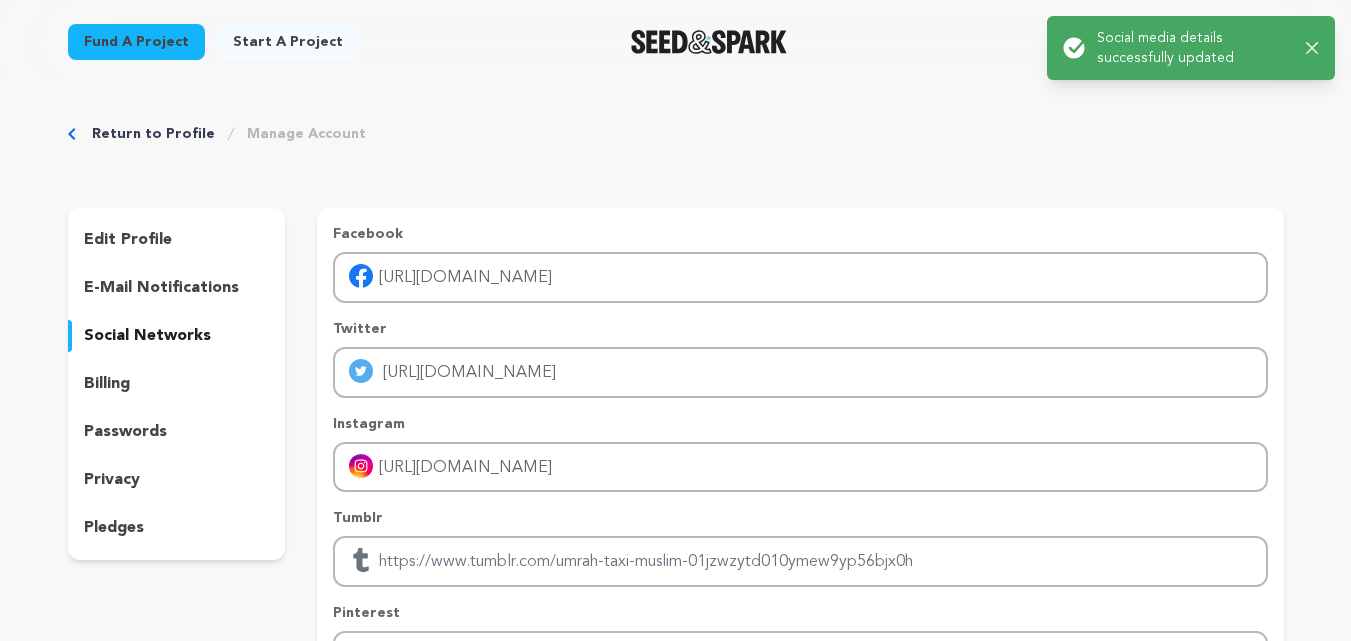 click on "Success:
Info:
Warning:
Error:
Social media details successfully updated
Close notification" at bounding box center [1191, 48] 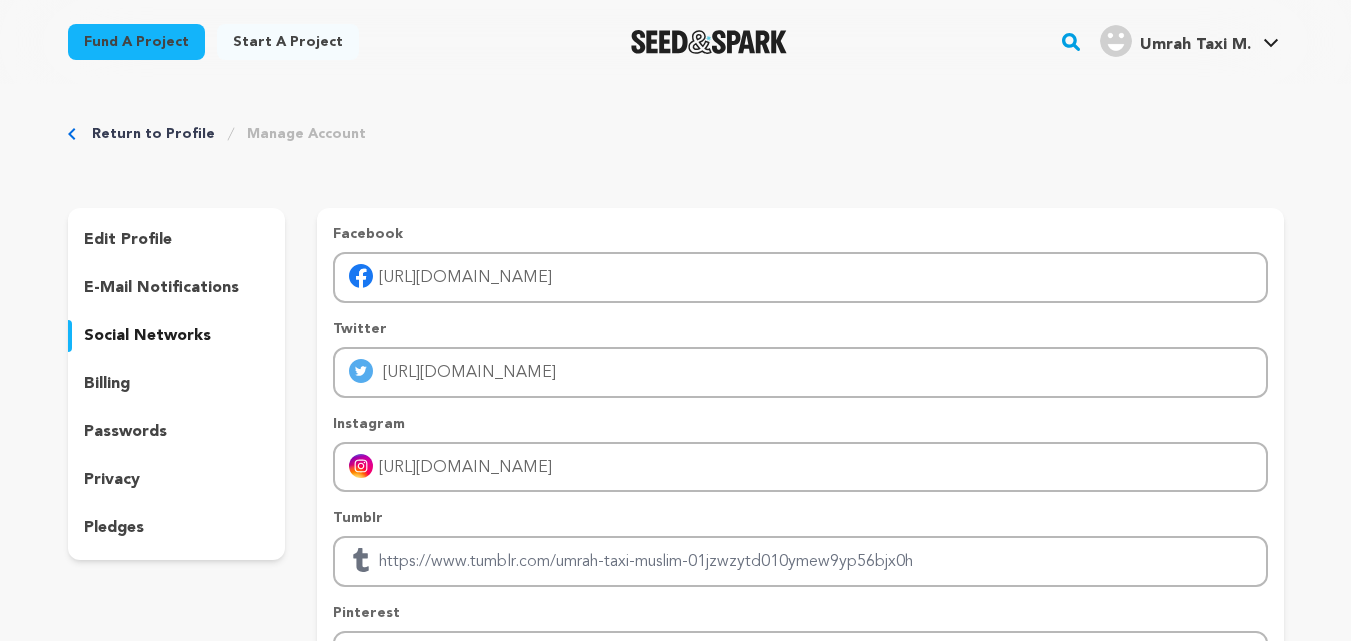 click on "edit profile" at bounding box center (128, 240) 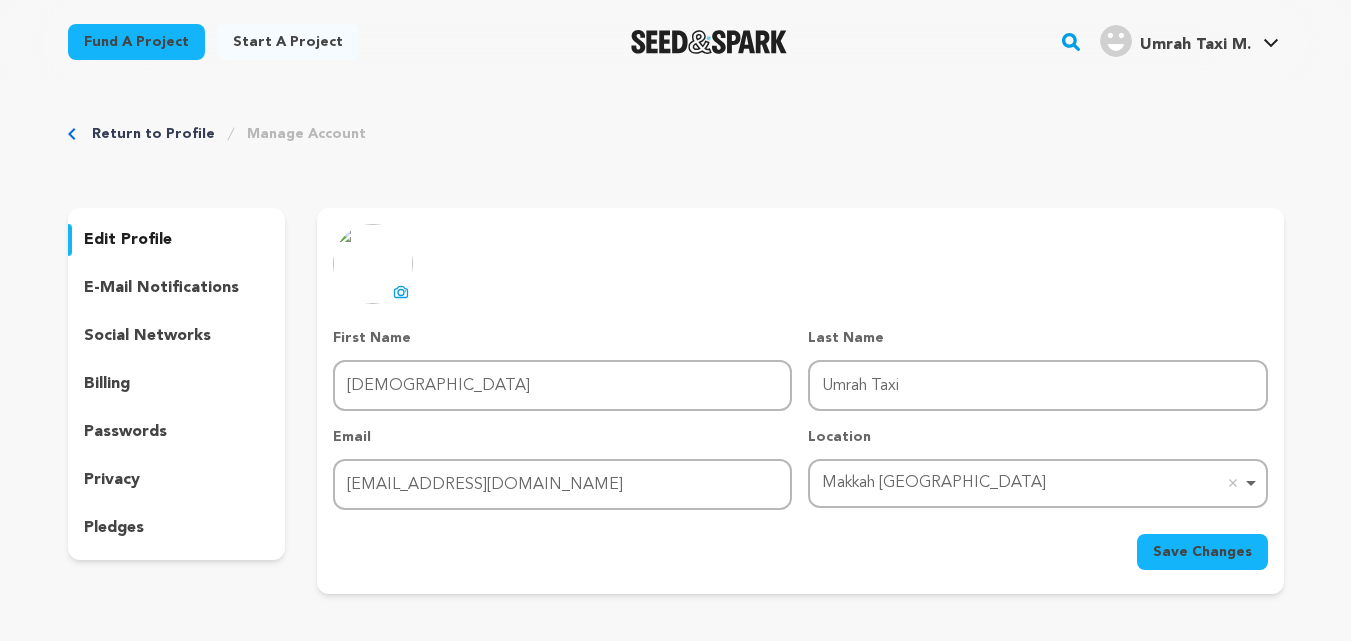 click on "Save Changes" at bounding box center (1202, 552) 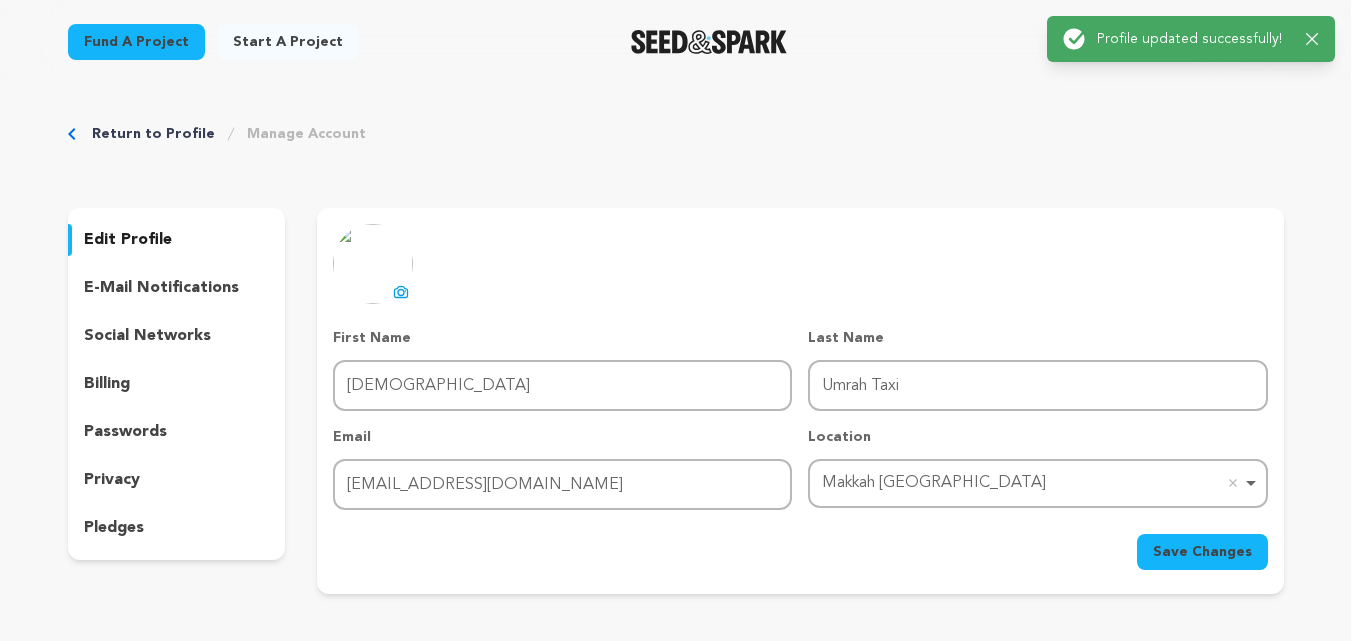 click on "e-mail notifications" at bounding box center (161, 288) 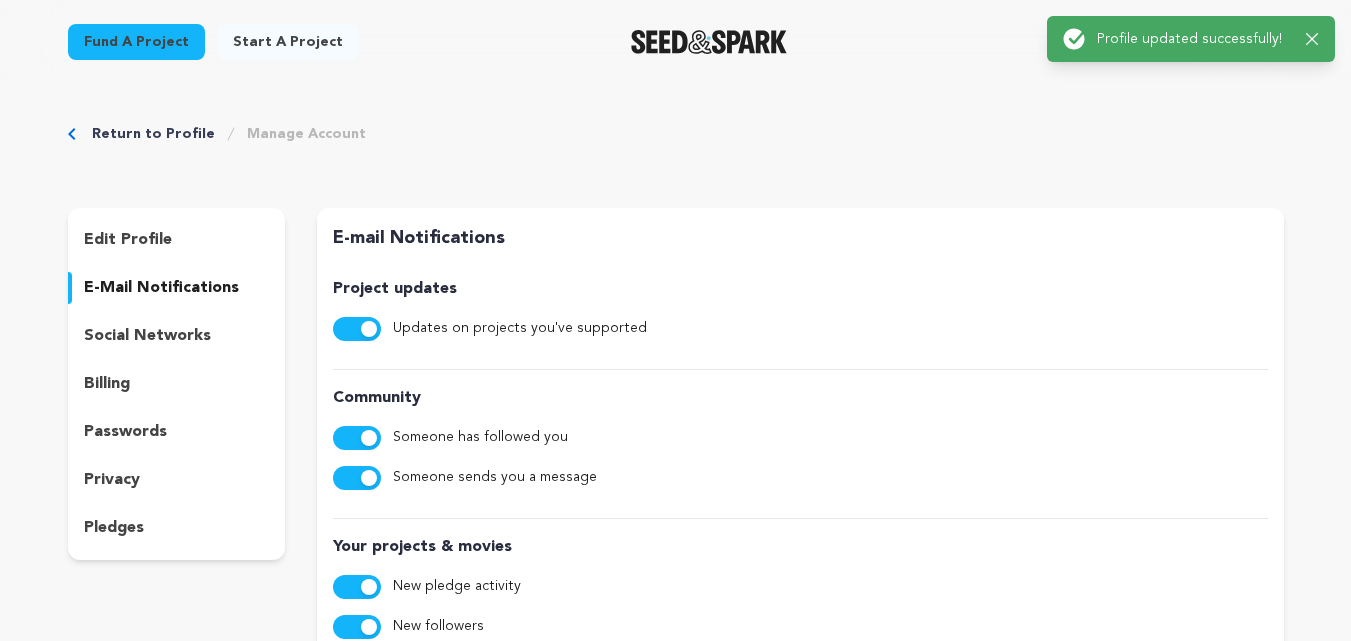 click on "passwords" at bounding box center (125, 432) 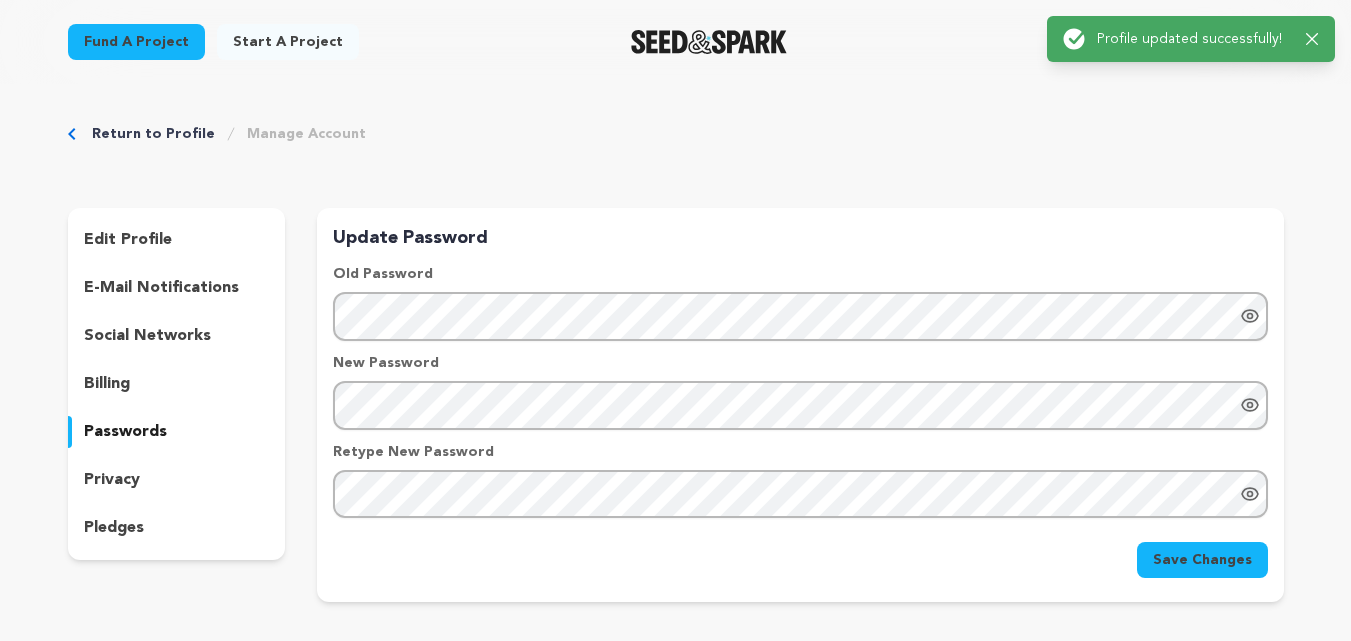 click on "Return to Profile" at bounding box center (153, 134) 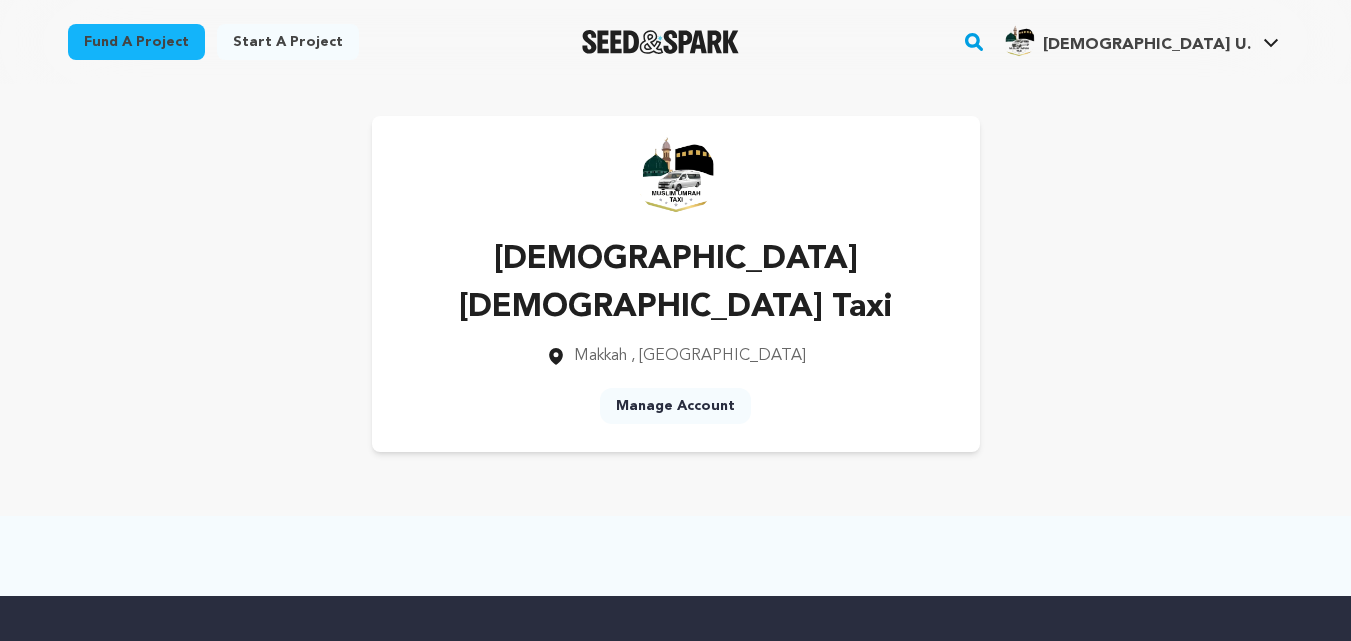 scroll, scrollTop: 0, scrollLeft: 0, axis: both 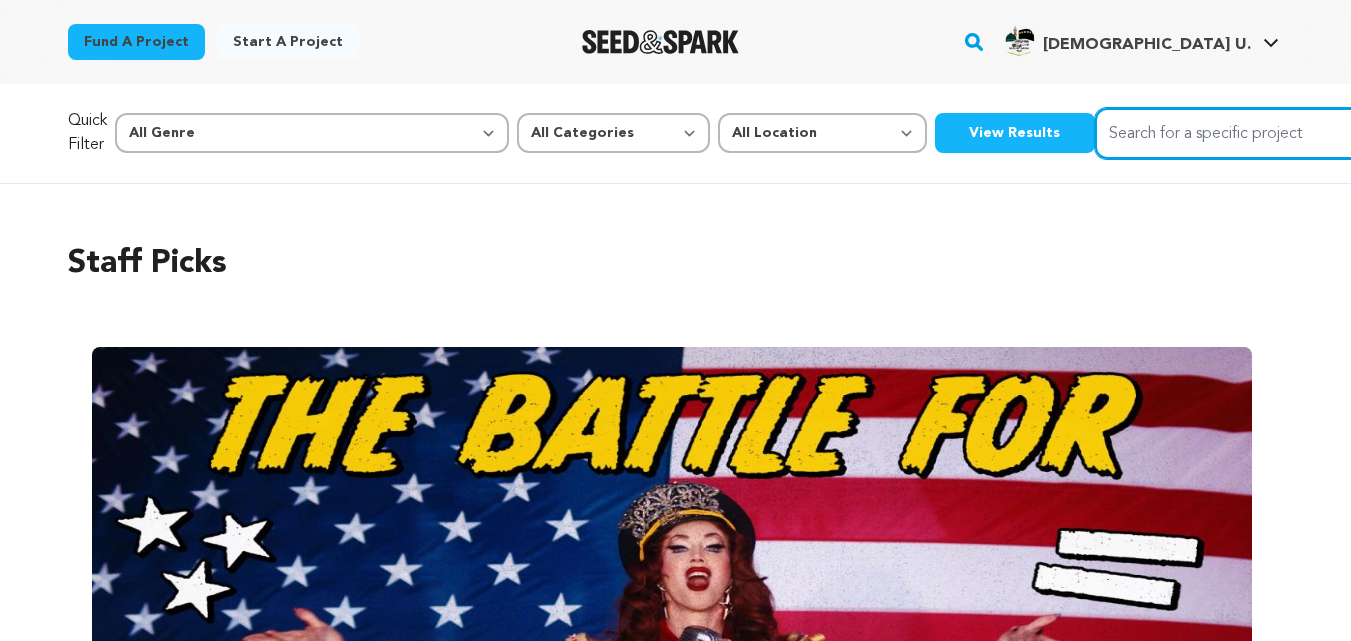 click on "Search for a specific project" at bounding box center [1245, 133] 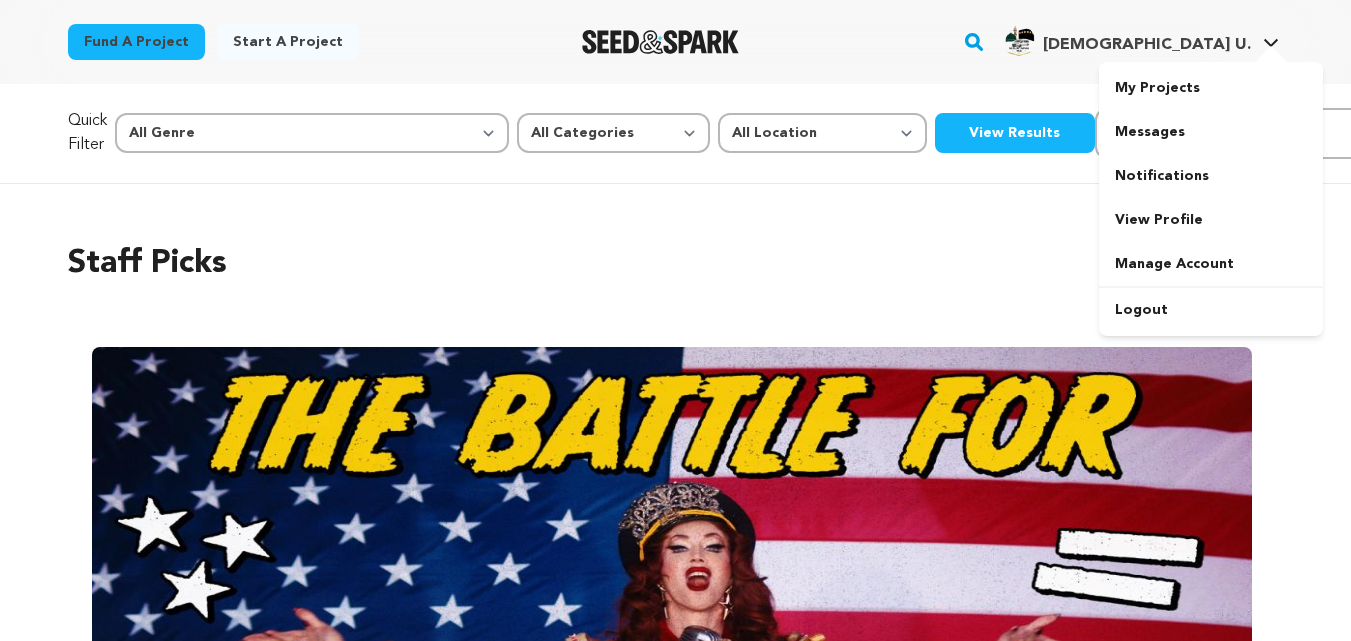 click on "[DEMOGRAPHIC_DATA] U." at bounding box center [1147, 45] 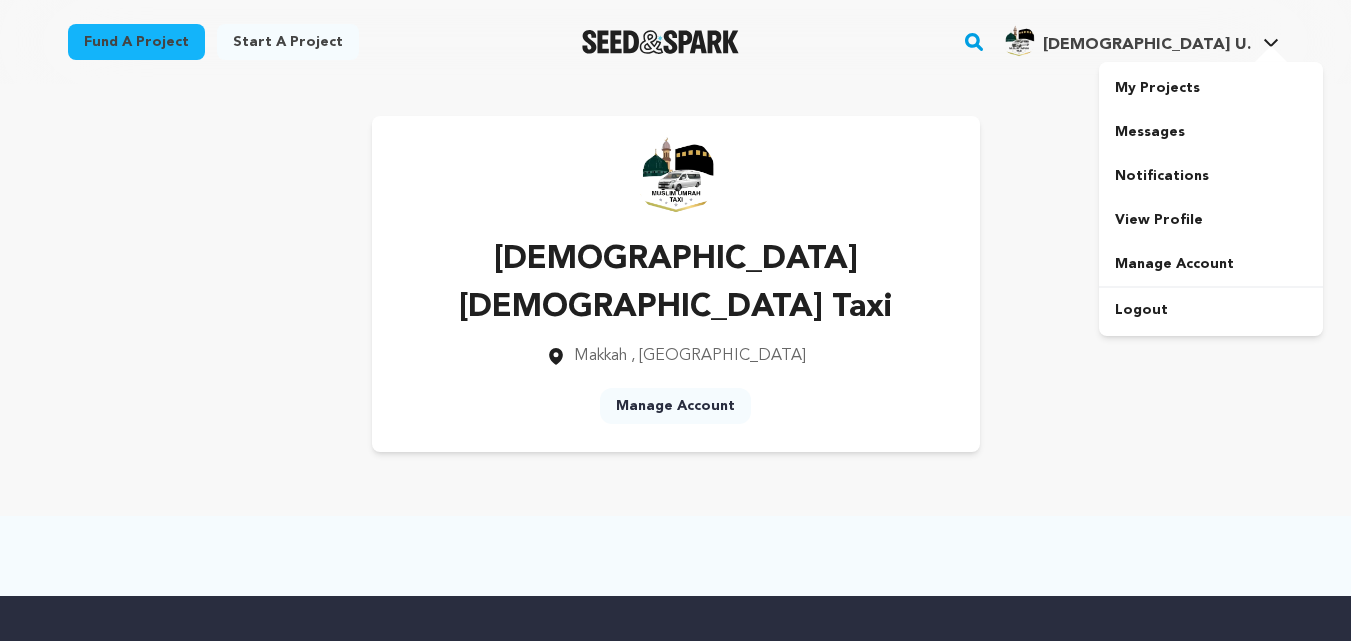 scroll, scrollTop: 0, scrollLeft: 0, axis: both 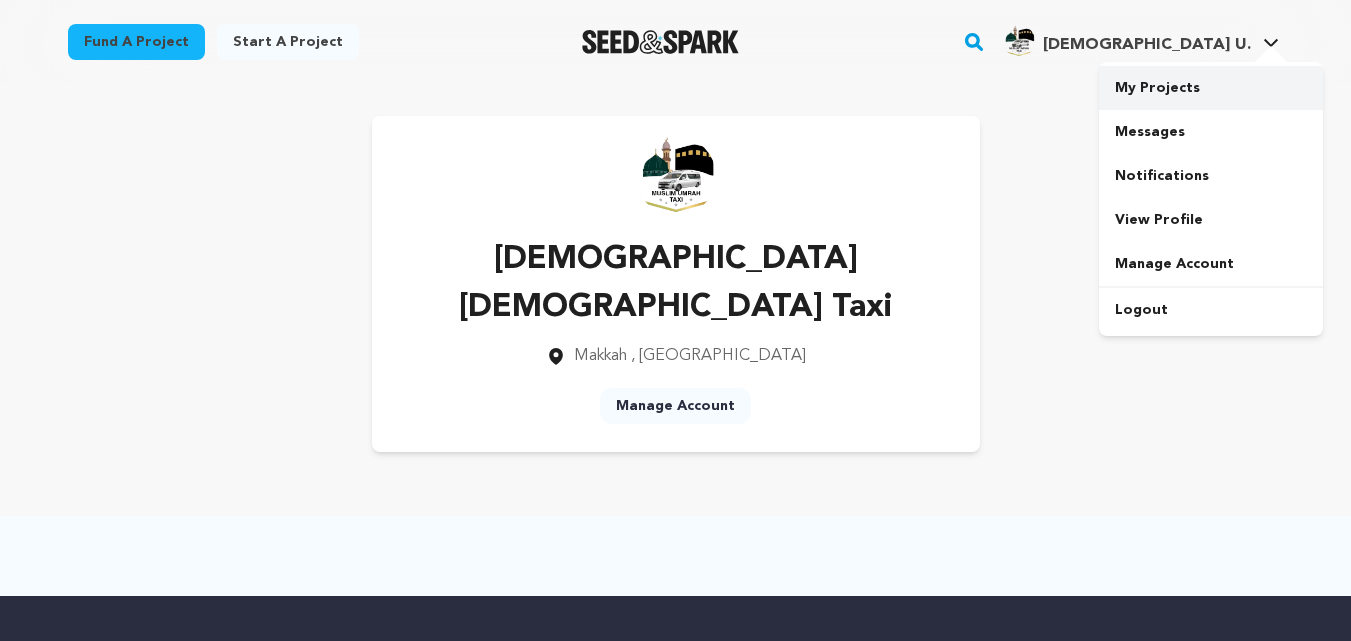 click on "My Projects" at bounding box center [1211, 88] 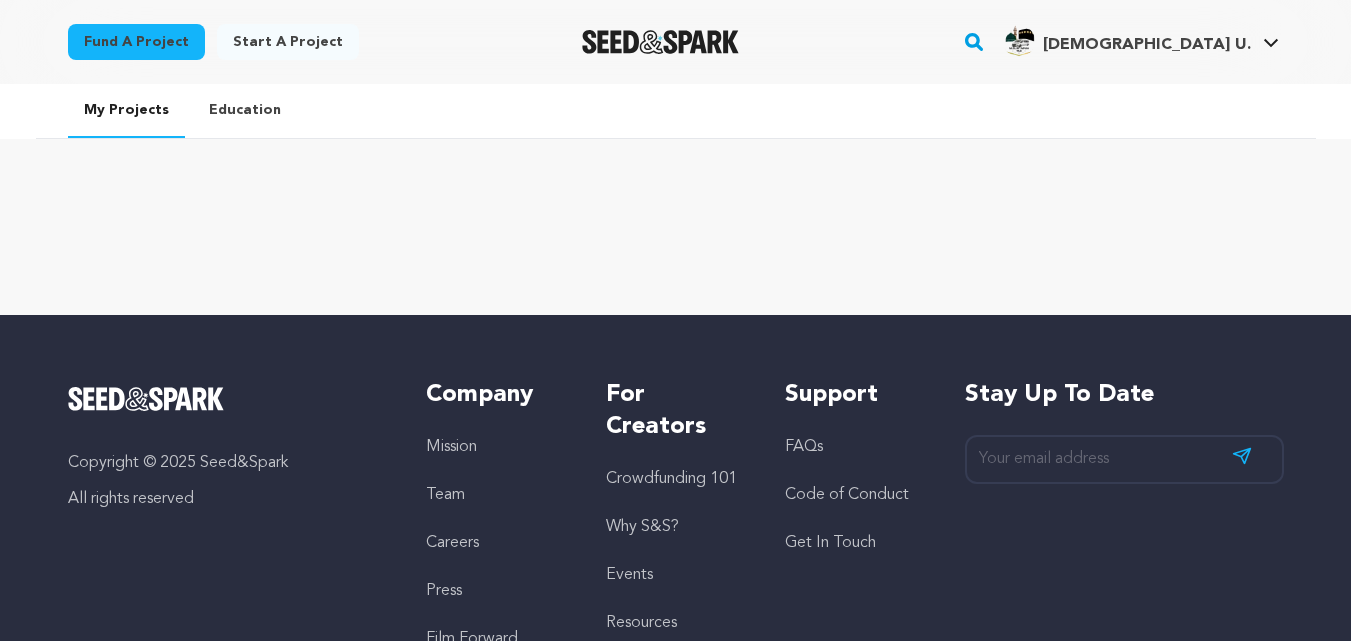 scroll, scrollTop: 0, scrollLeft: 0, axis: both 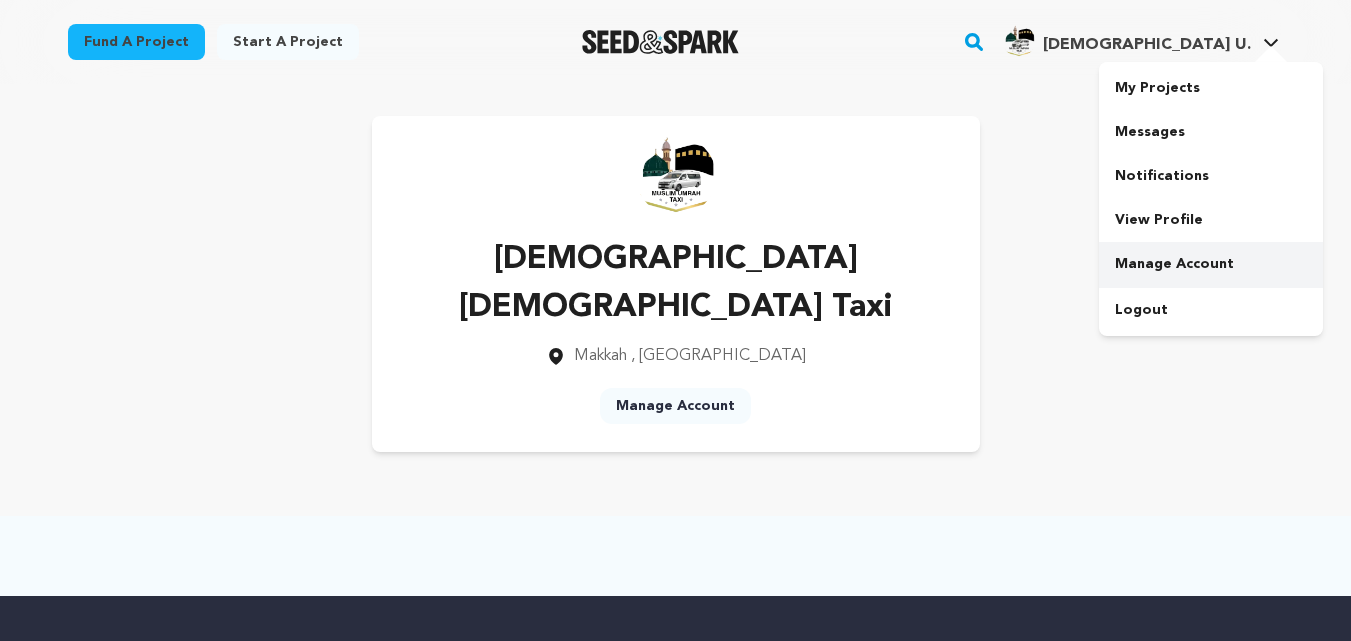 click on "Manage Account" at bounding box center (1211, 264) 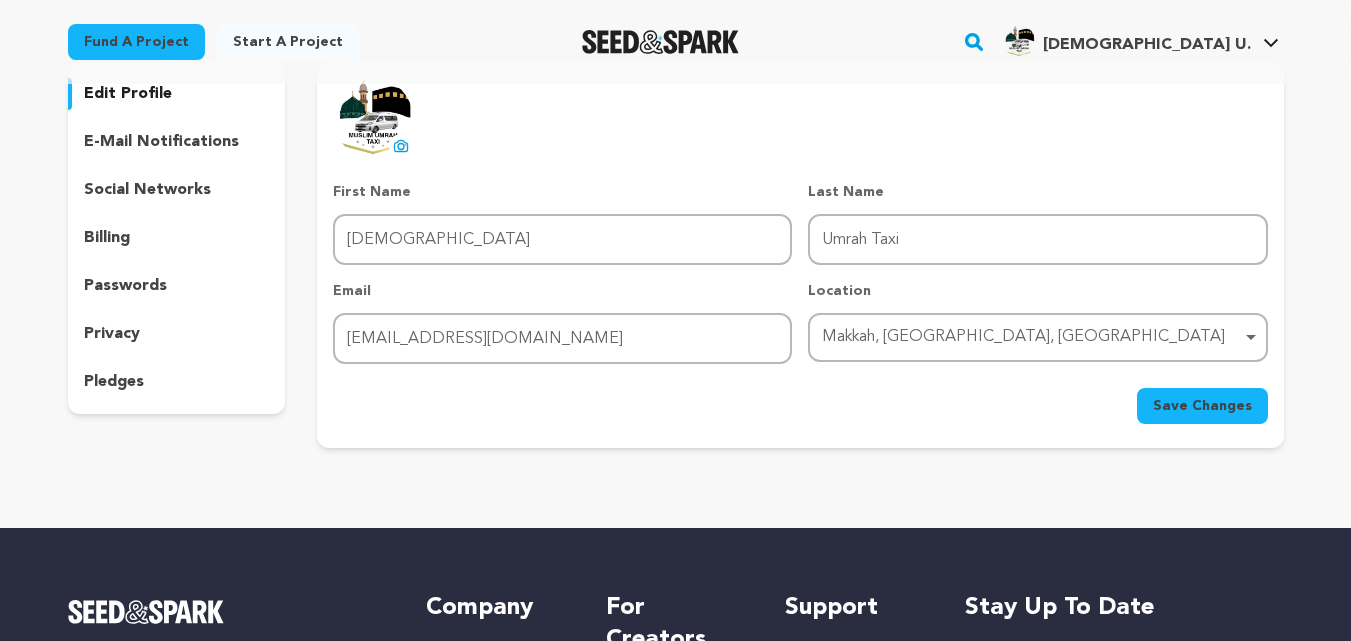 scroll, scrollTop: 100, scrollLeft: 0, axis: vertical 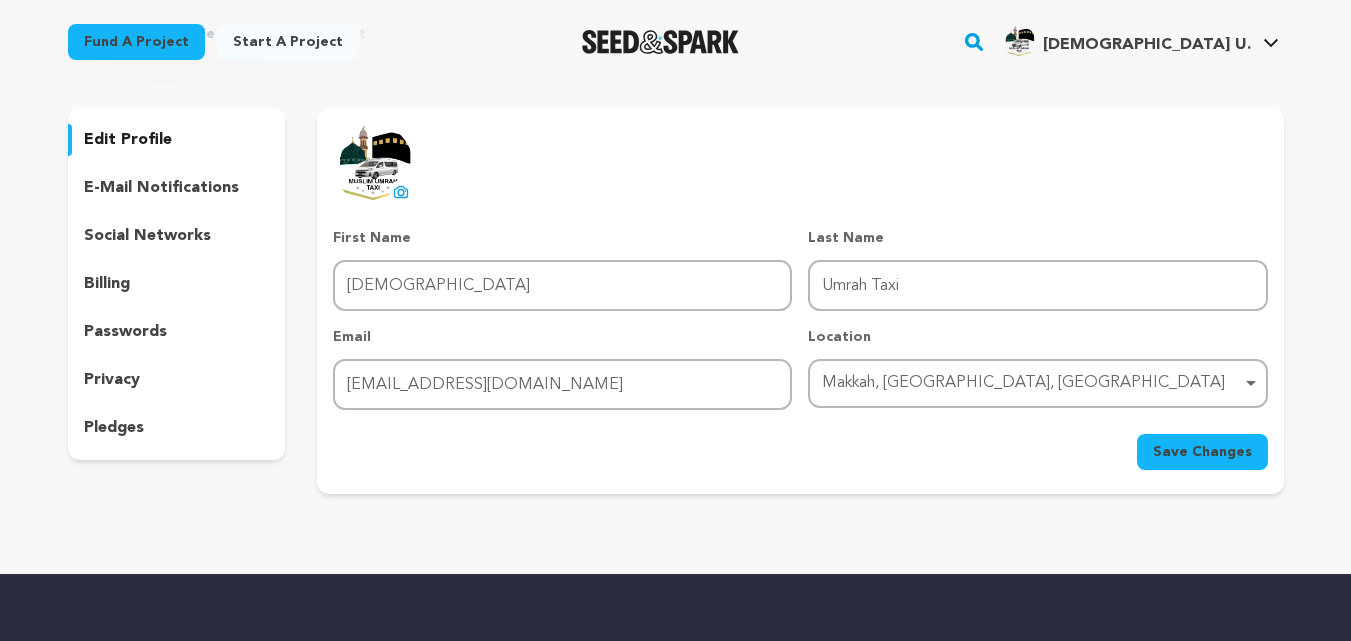 click on "pledges" at bounding box center [114, 428] 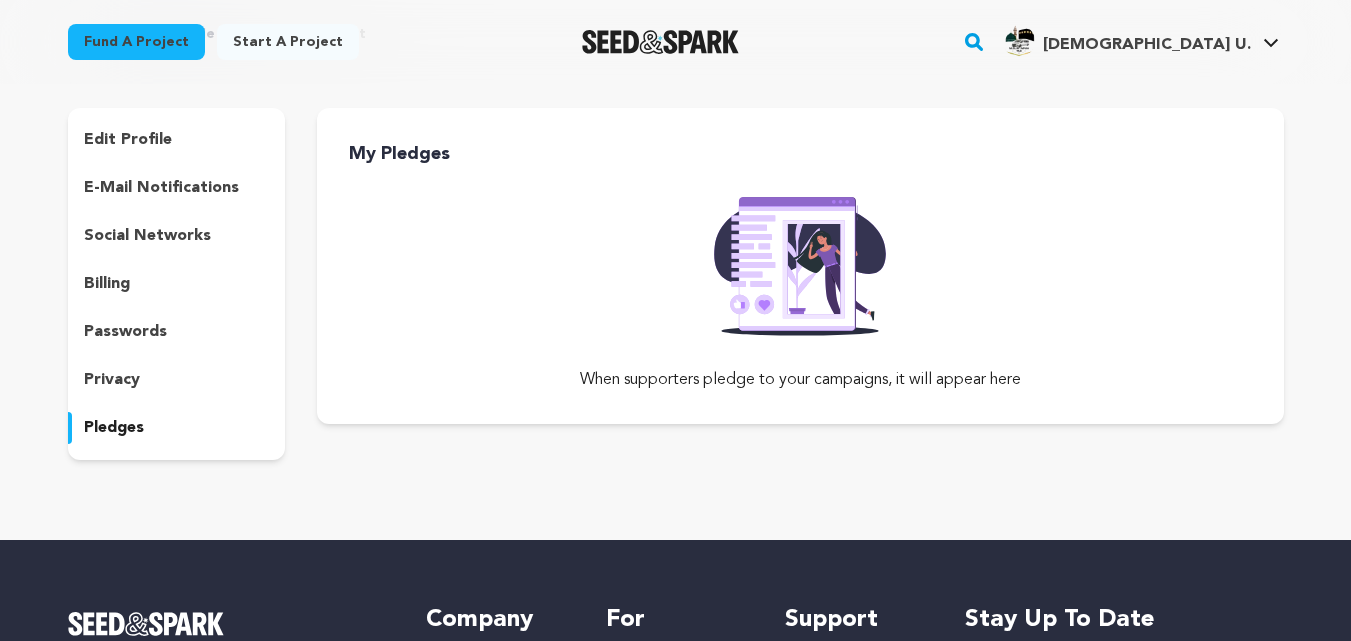 click on "Start a project" at bounding box center [288, 42] 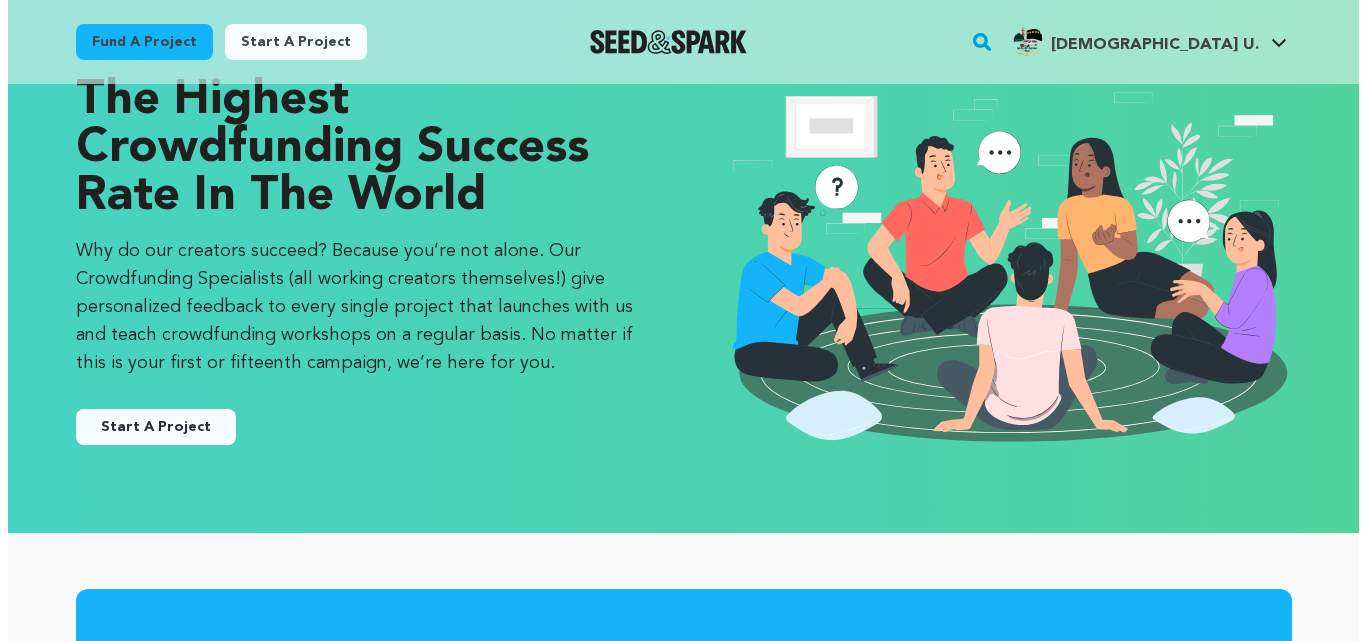 scroll, scrollTop: 0, scrollLeft: 0, axis: both 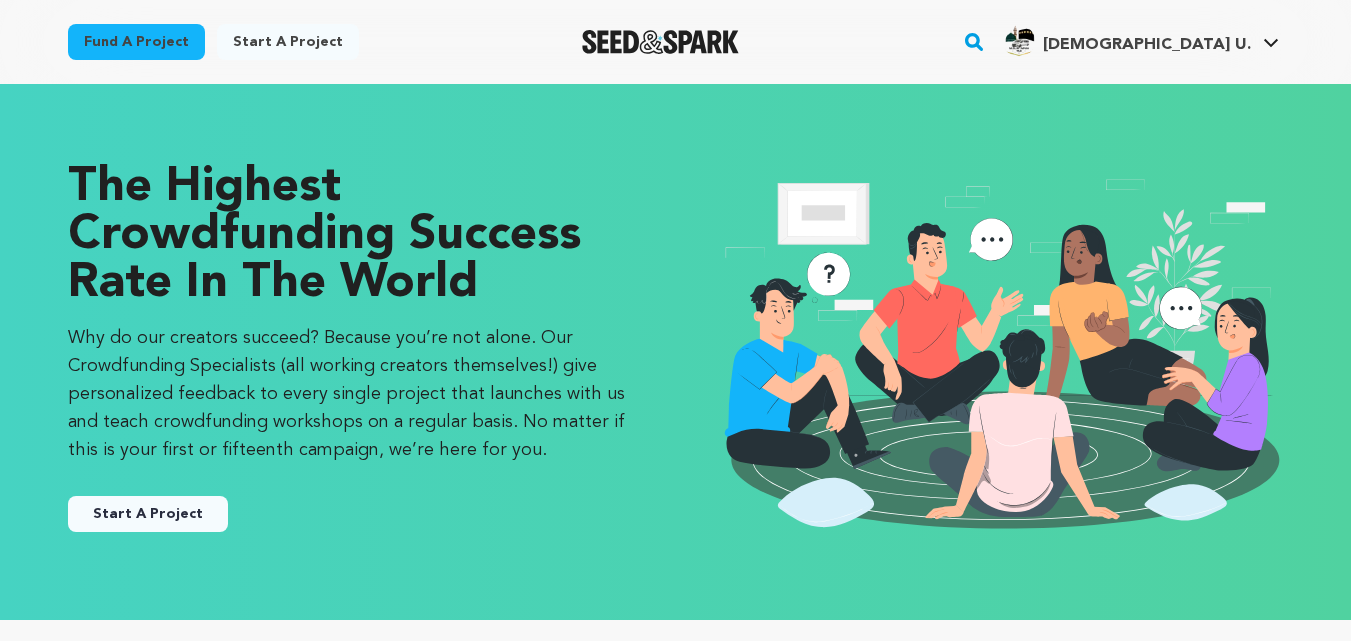 click on "Start A Project" at bounding box center [148, 514] 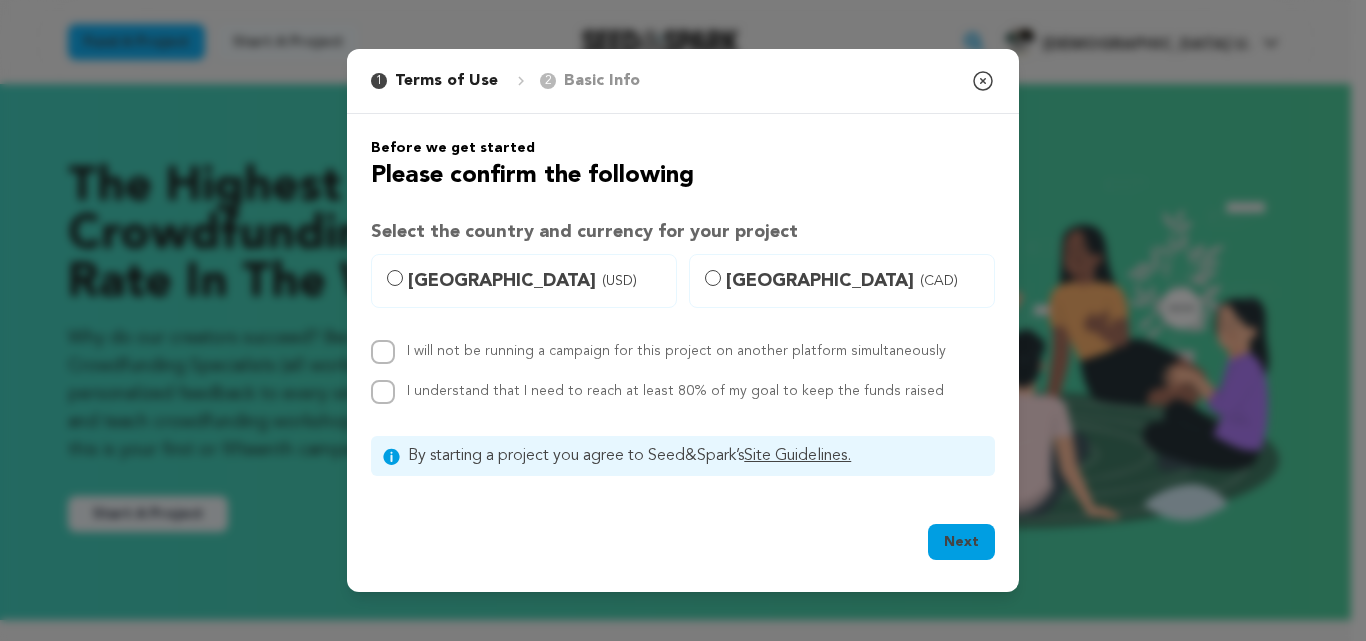 click on "I will not be running a campaign for this project on another platform
simultaneously" at bounding box center [676, 351] 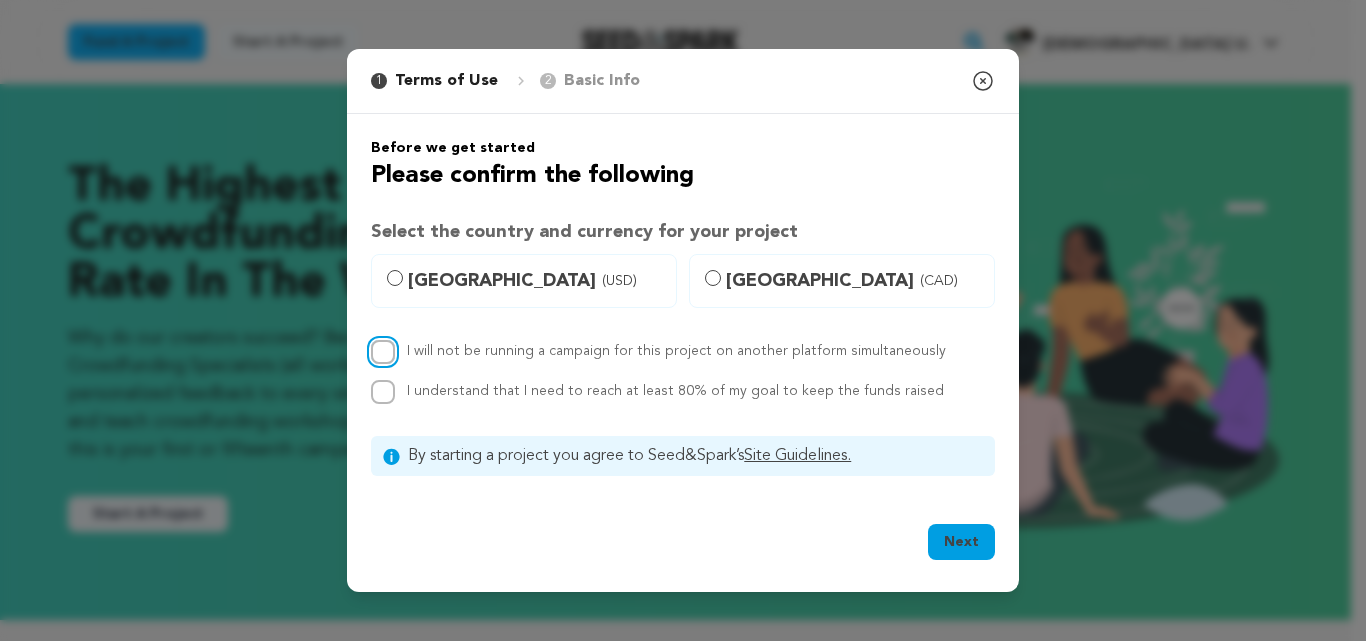 checkbox on "true" 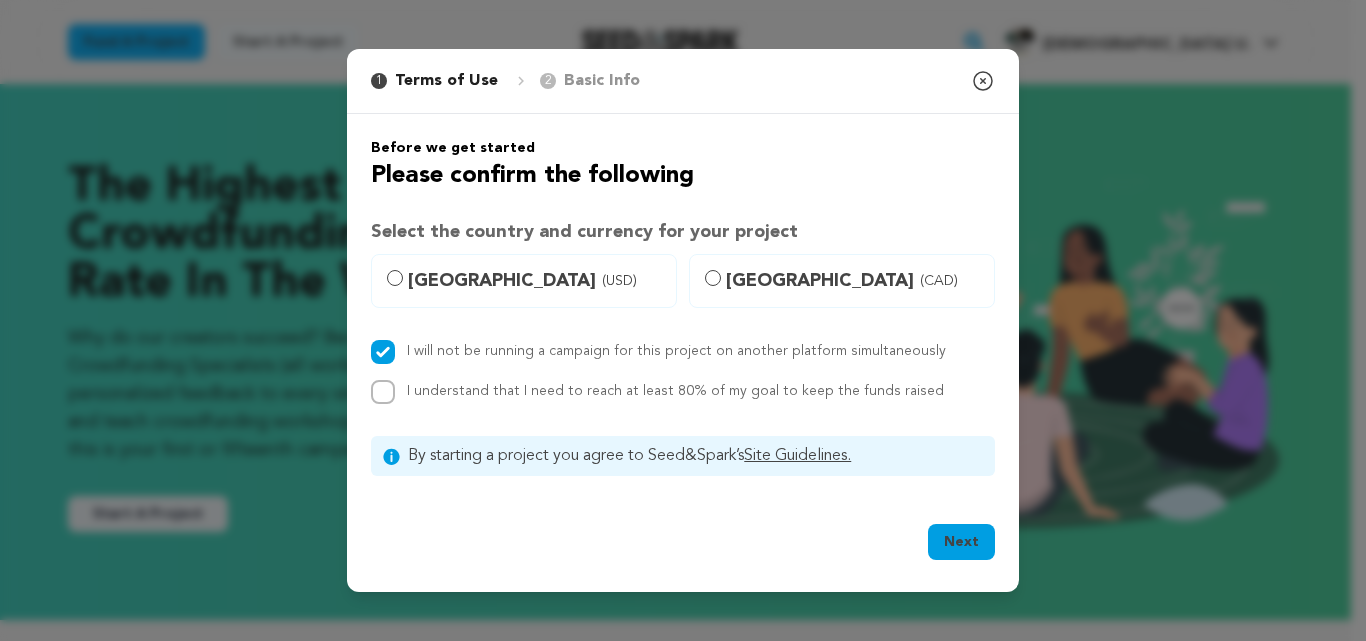 click on "I understand that I need to reach at least 80% of my goal to keep the
funds raised" at bounding box center [683, 392] 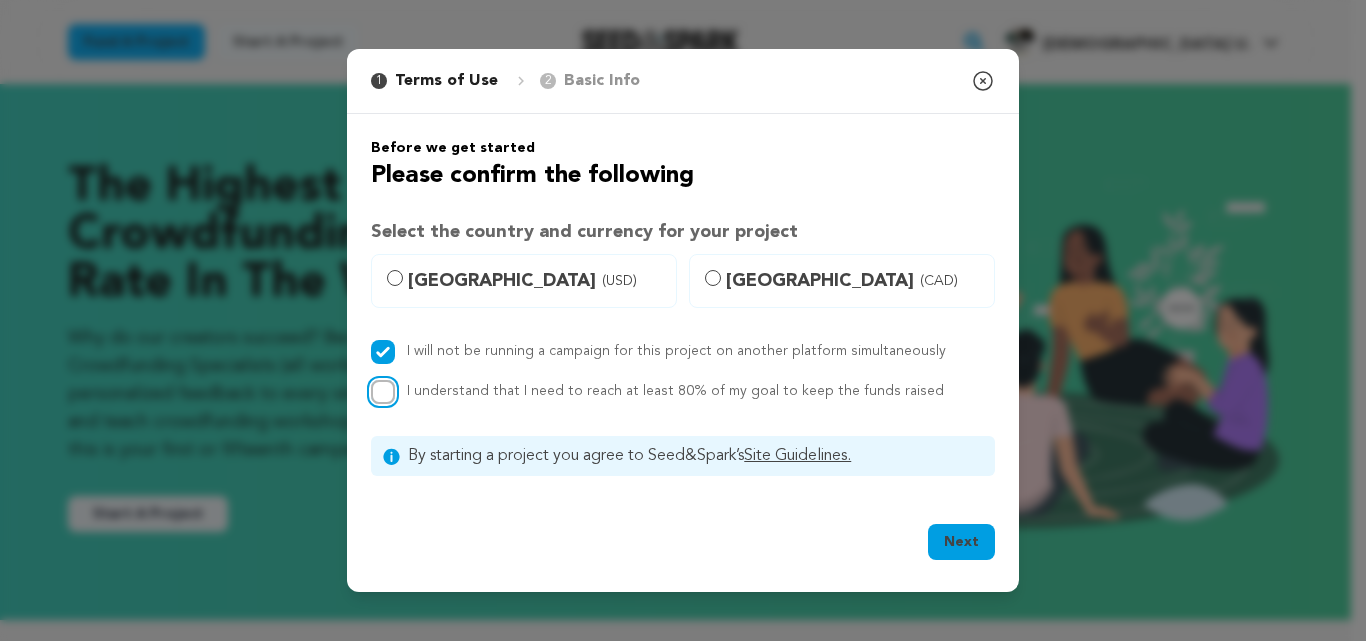 click on "I understand that I need to reach at least 80% of my goal to keep the
funds raised" at bounding box center (383, 392) 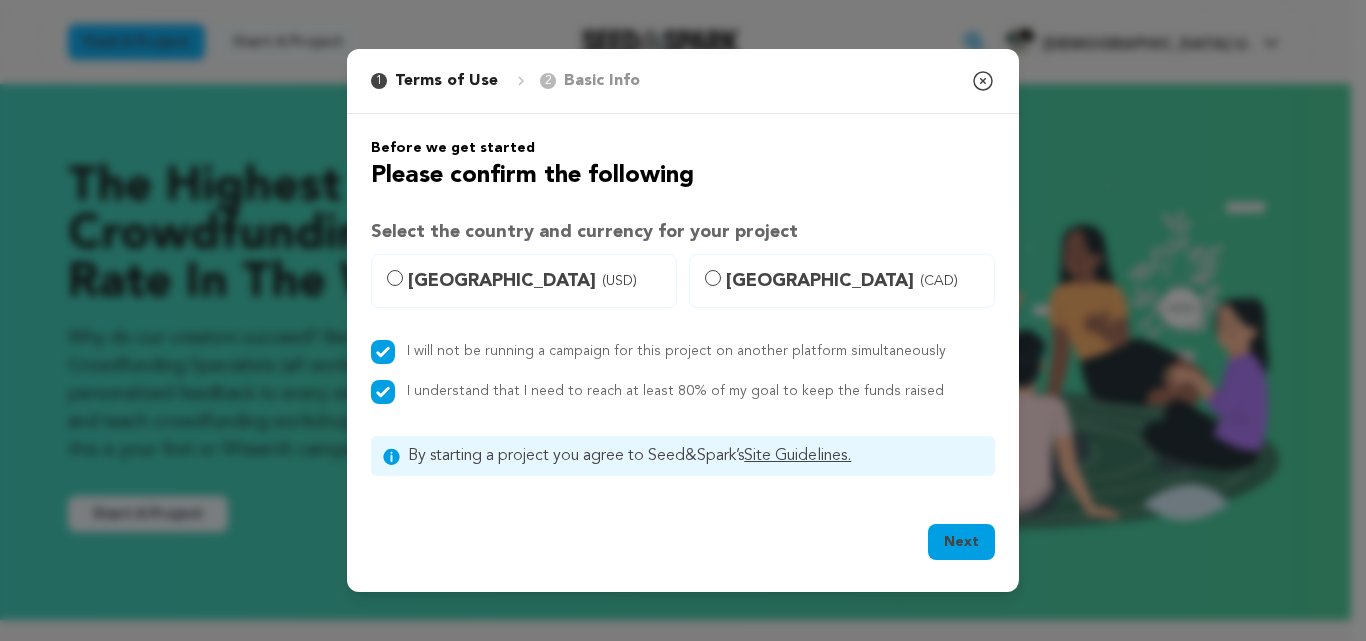 drag, startPoint x: 402, startPoint y: 181, endPoint x: 620, endPoint y: 174, distance: 218.11235 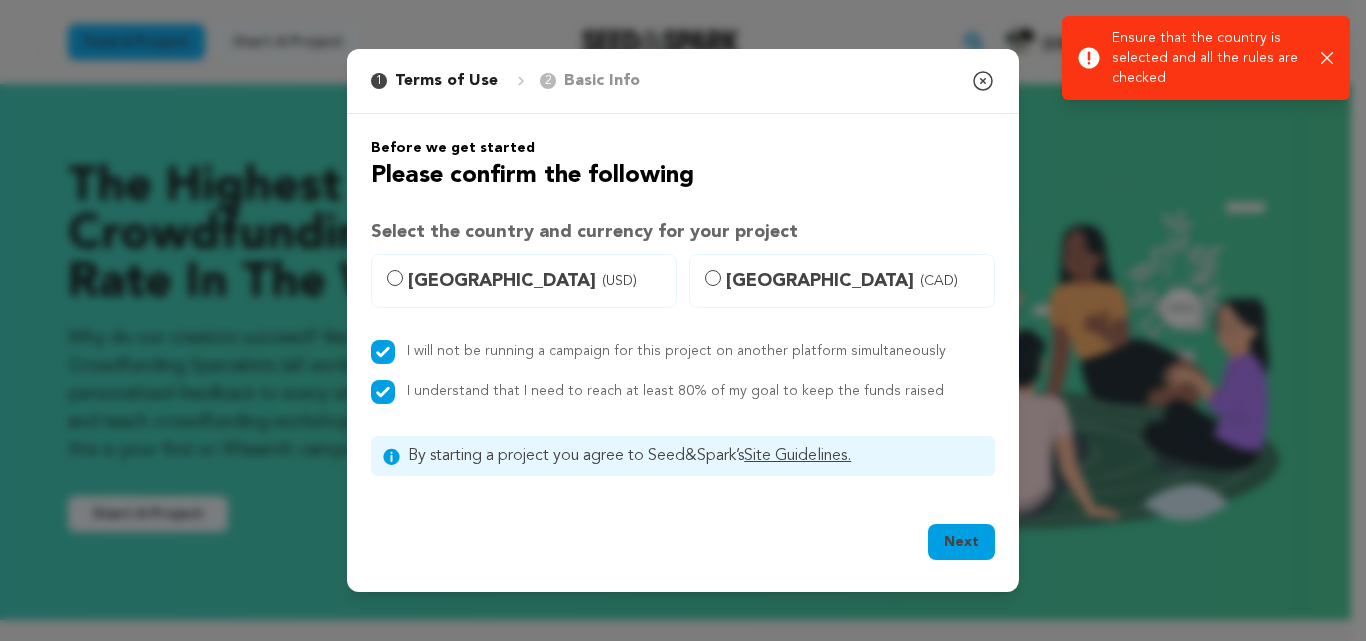 click on "Success:
Info:
Warning:
Error:
Ensure that the country is selected and all the rules are checked
Close notification" at bounding box center [1206, 58] 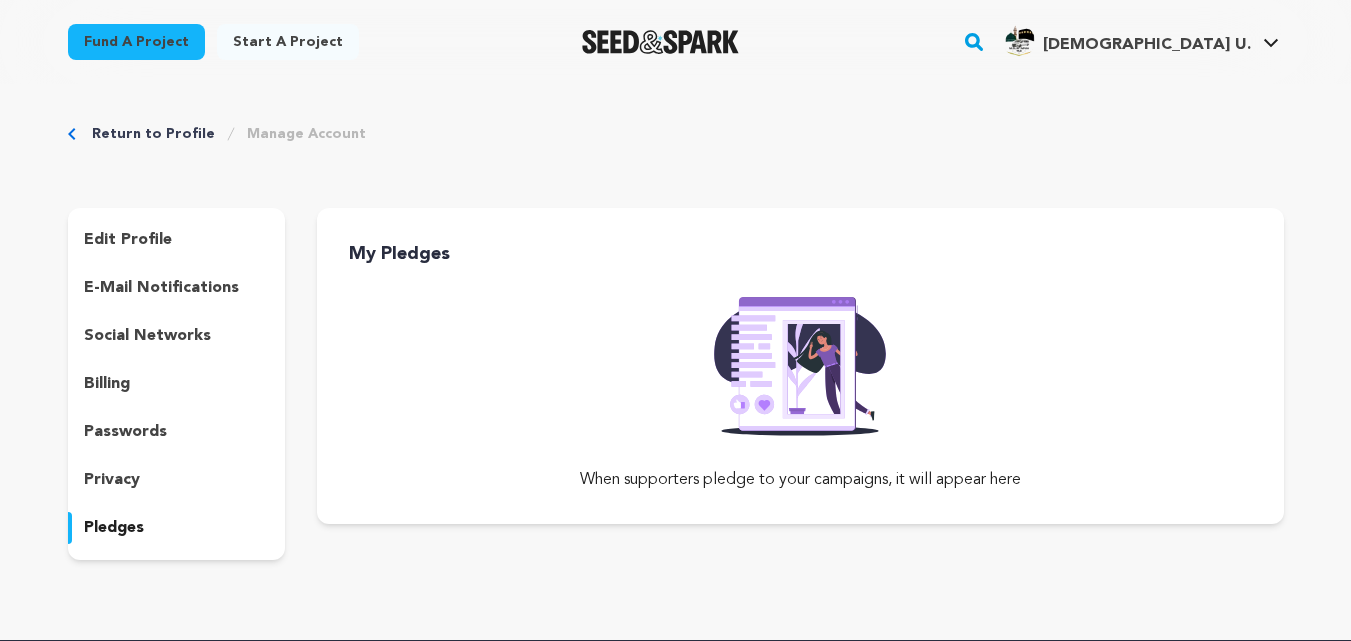 scroll, scrollTop: 100, scrollLeft: 0, axis: vertical 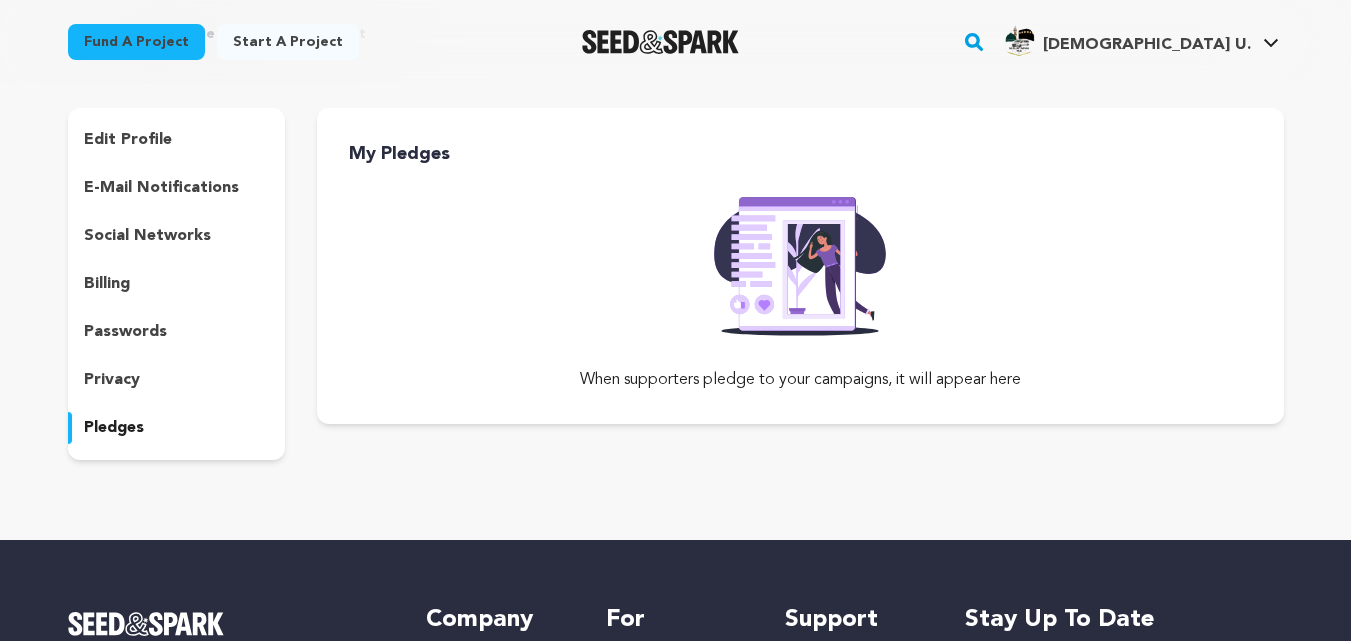 click on "Fund a project" at bounding box center [136, 42] 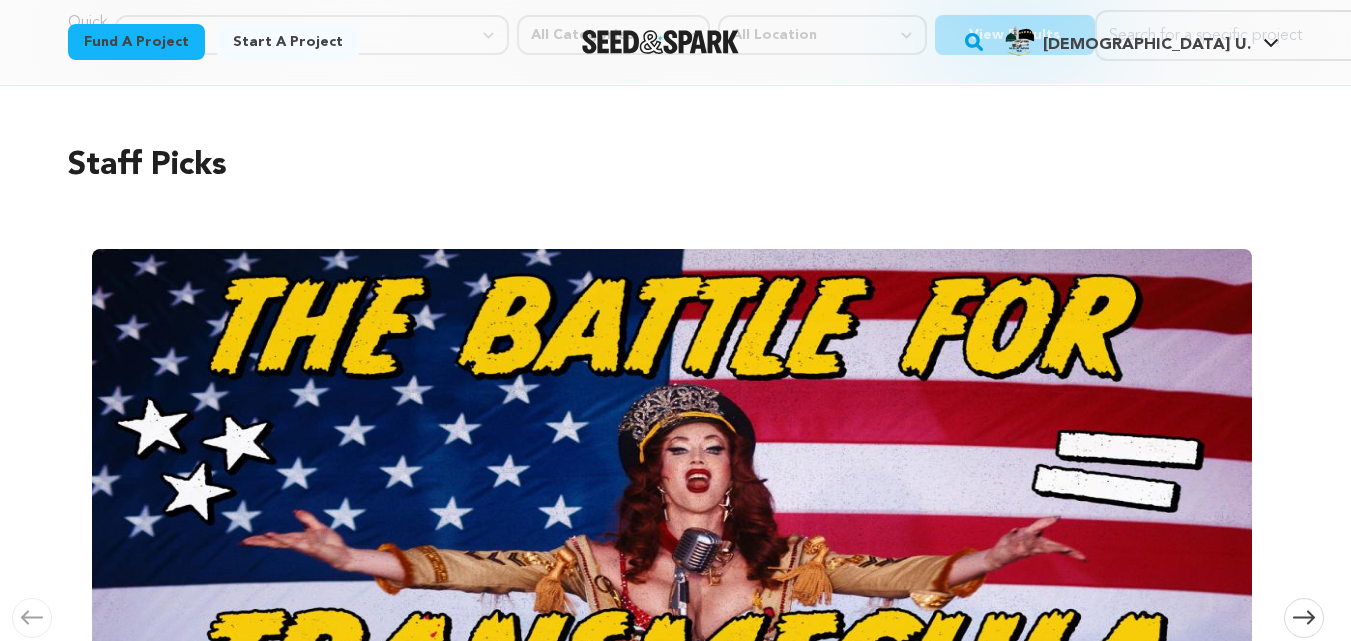 scroll, scrollTop: 0, scrollLeft: 0, axis: both 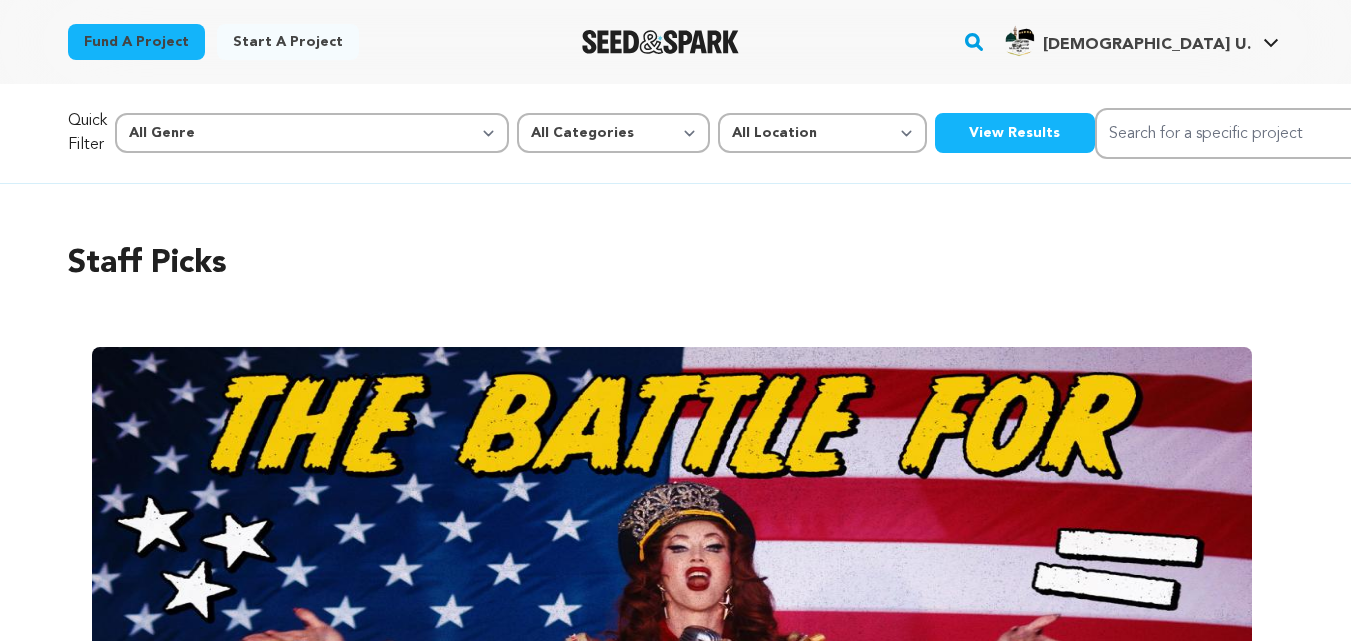 click on "View Results" at bounding box center (1015, 133) 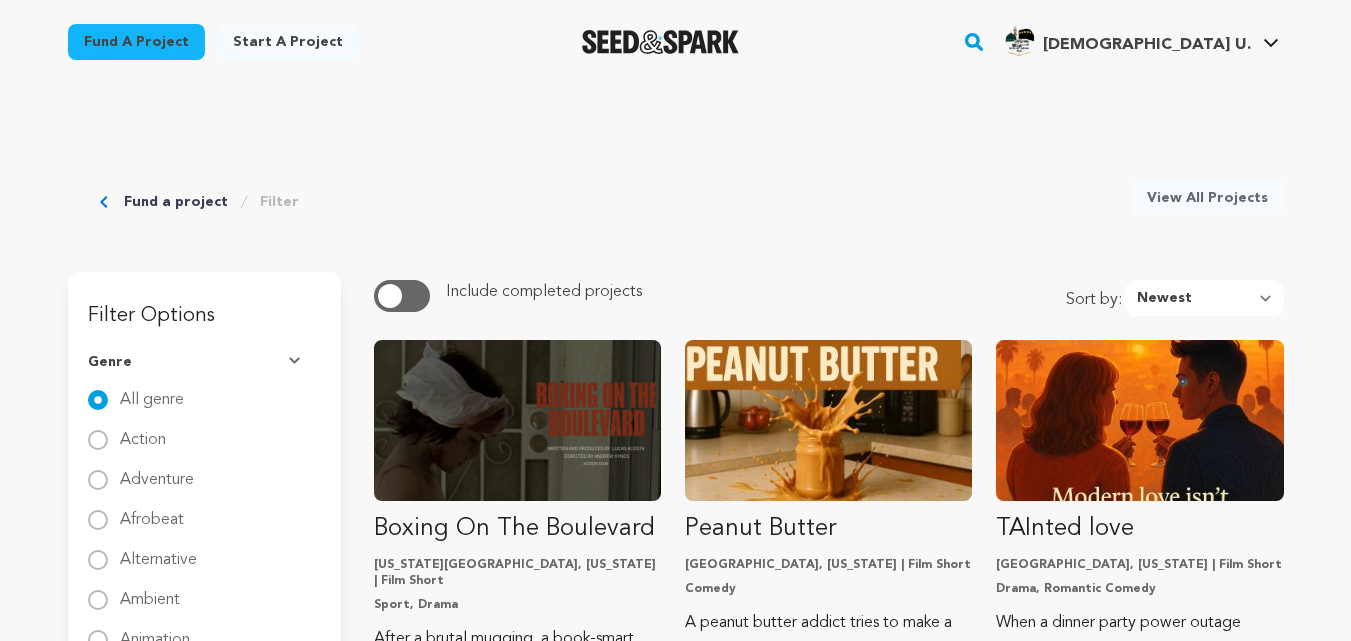 scroll, scrollTop: 0, scrollLeft: 0, axis: both 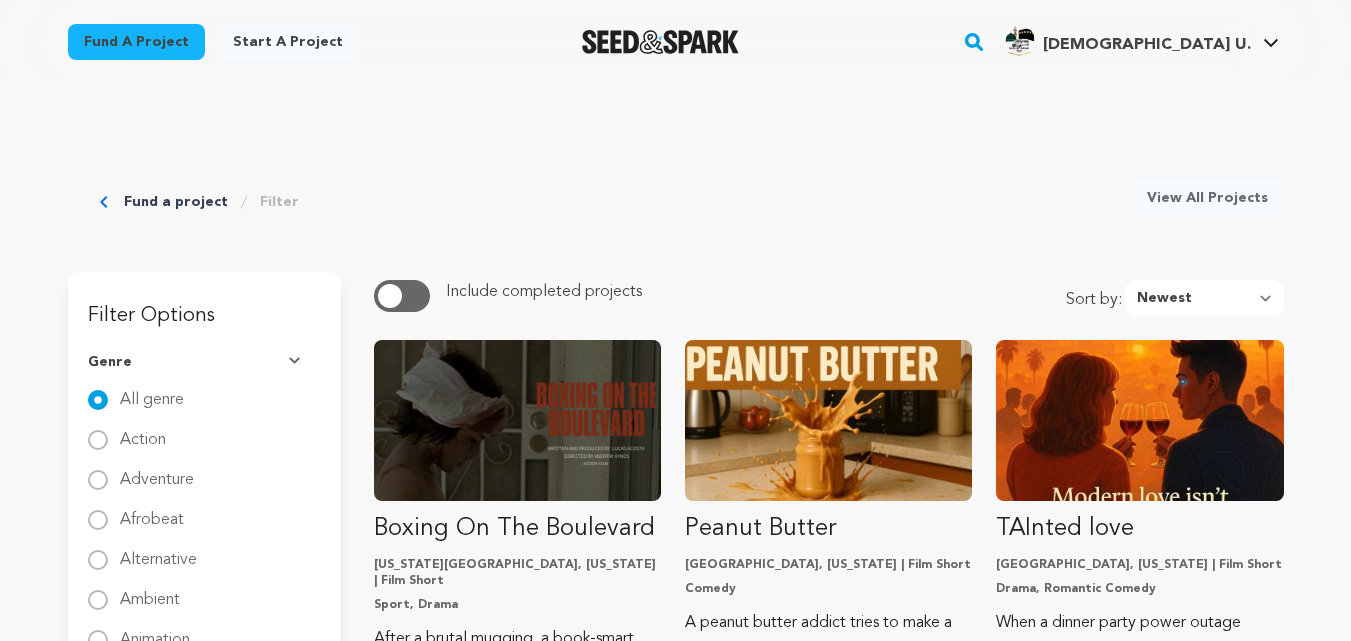 click on "Start a project" at bounding box center (288, 42) 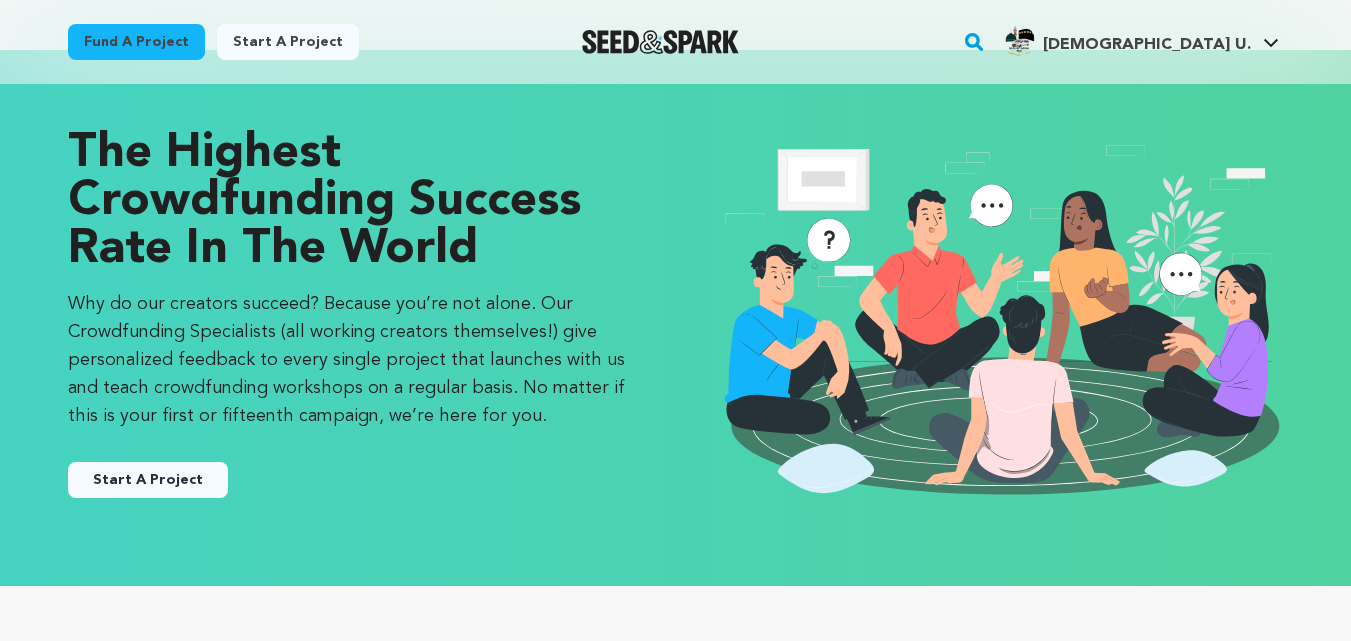 scroll, scrollTop: 0, scrollLeft: 0, axis: both 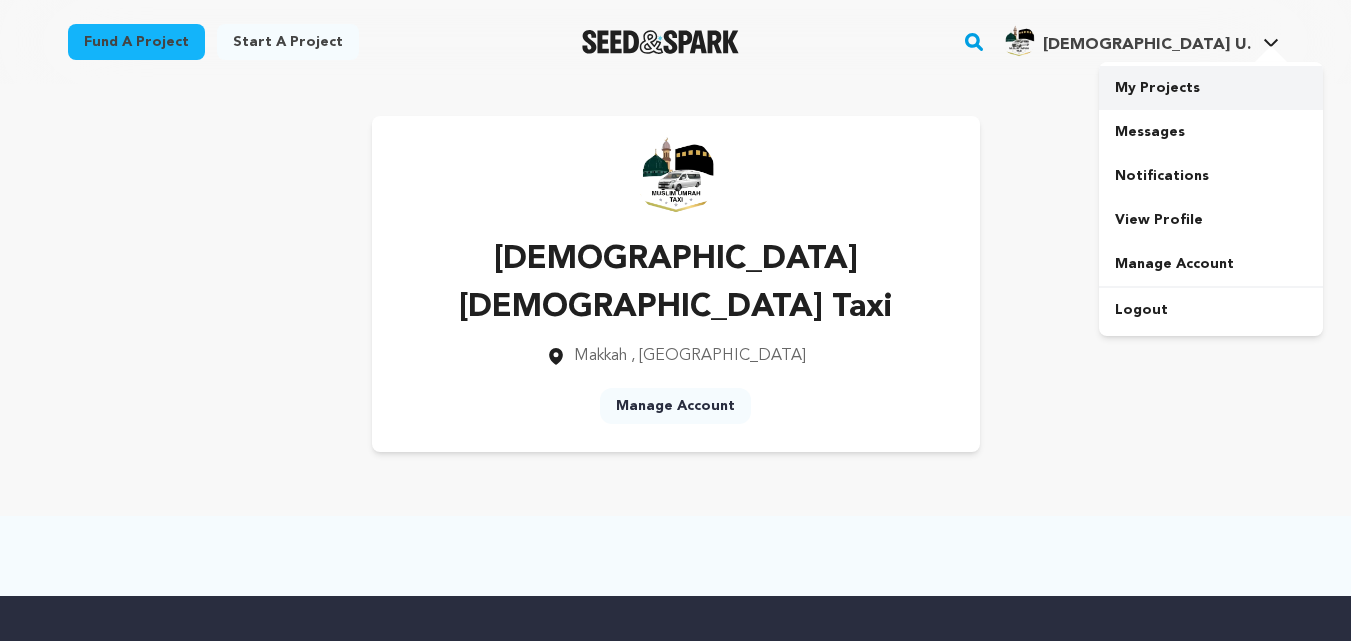 click on "My Projects" at bounding box center [1211, 88] 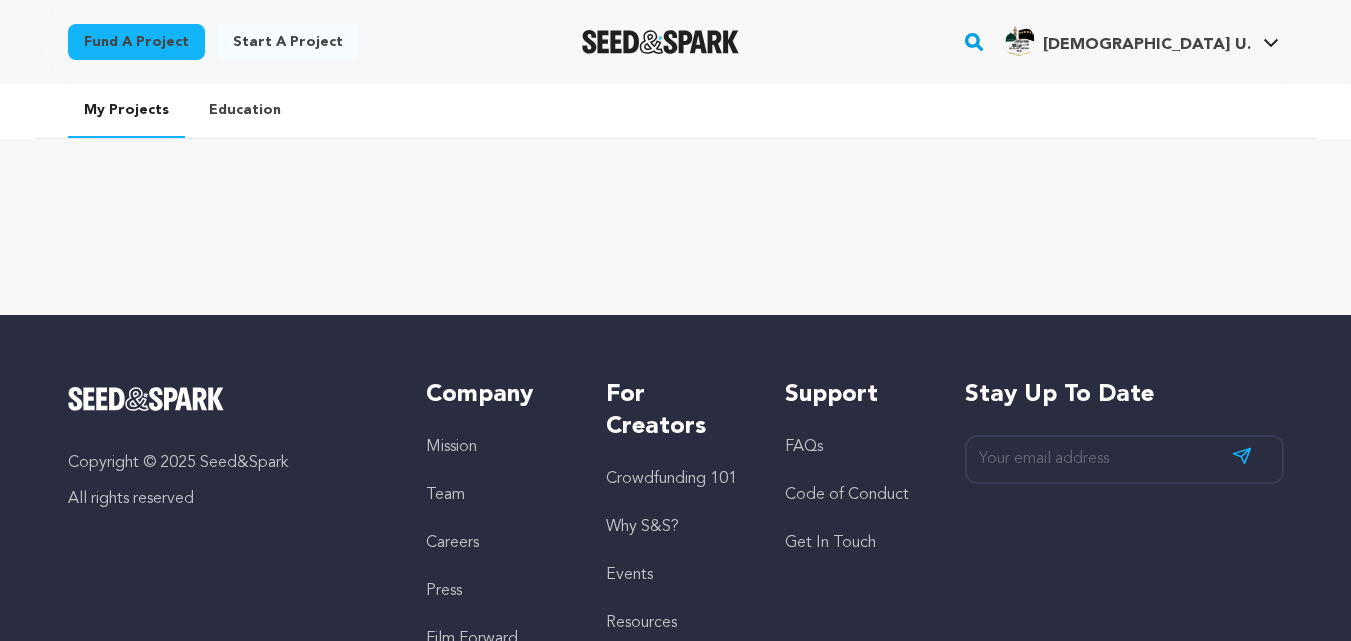 scroll, scrollTop: 0, scrollLeft: 0, axis: both 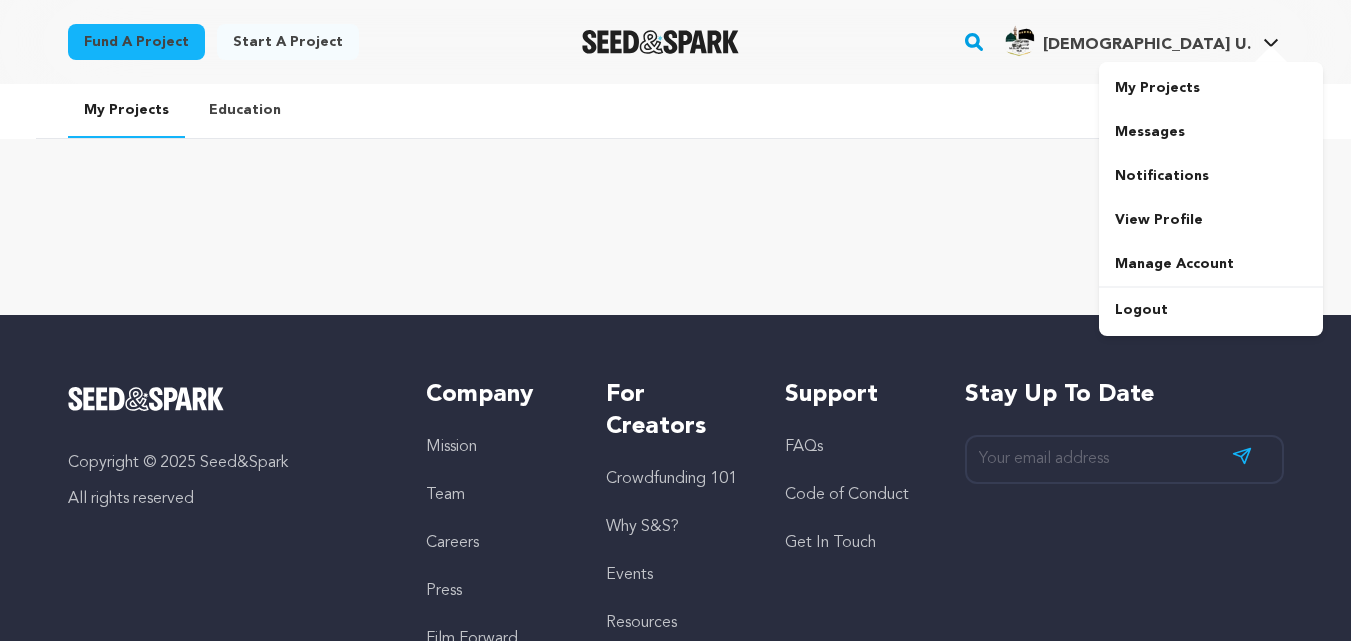click at bounding box center (1019, 41) 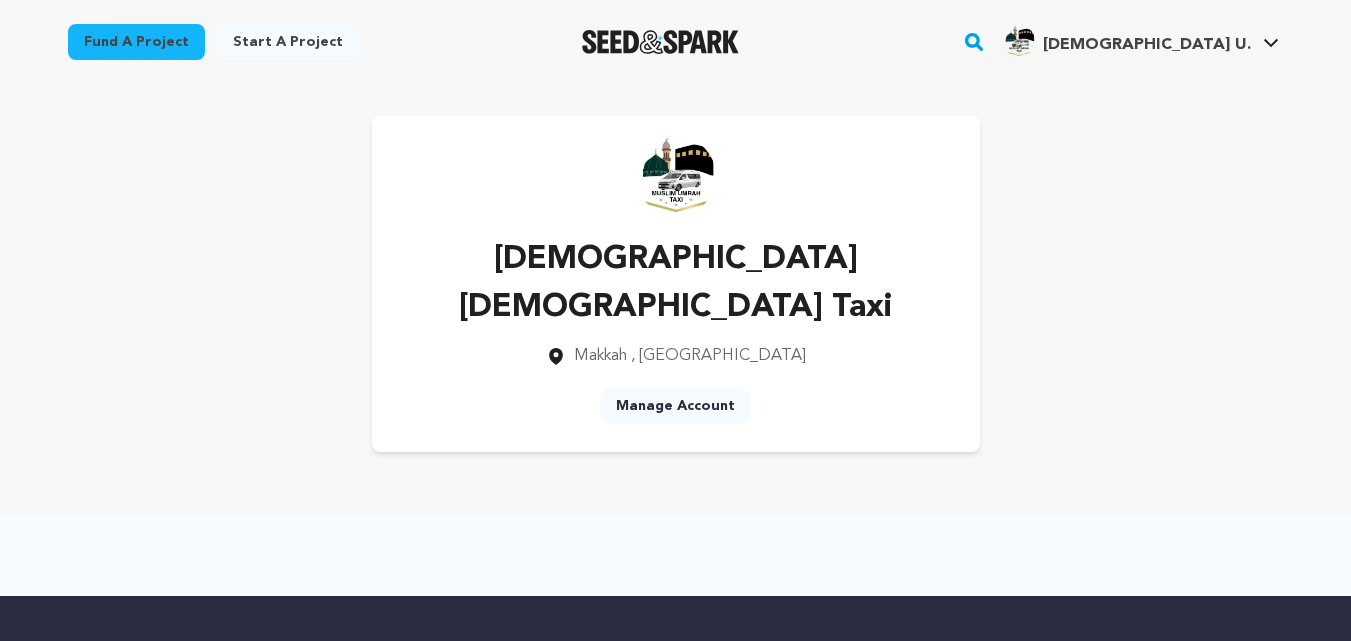 scroll, scrollTop: 0, scrollLeft: 0, axis: both 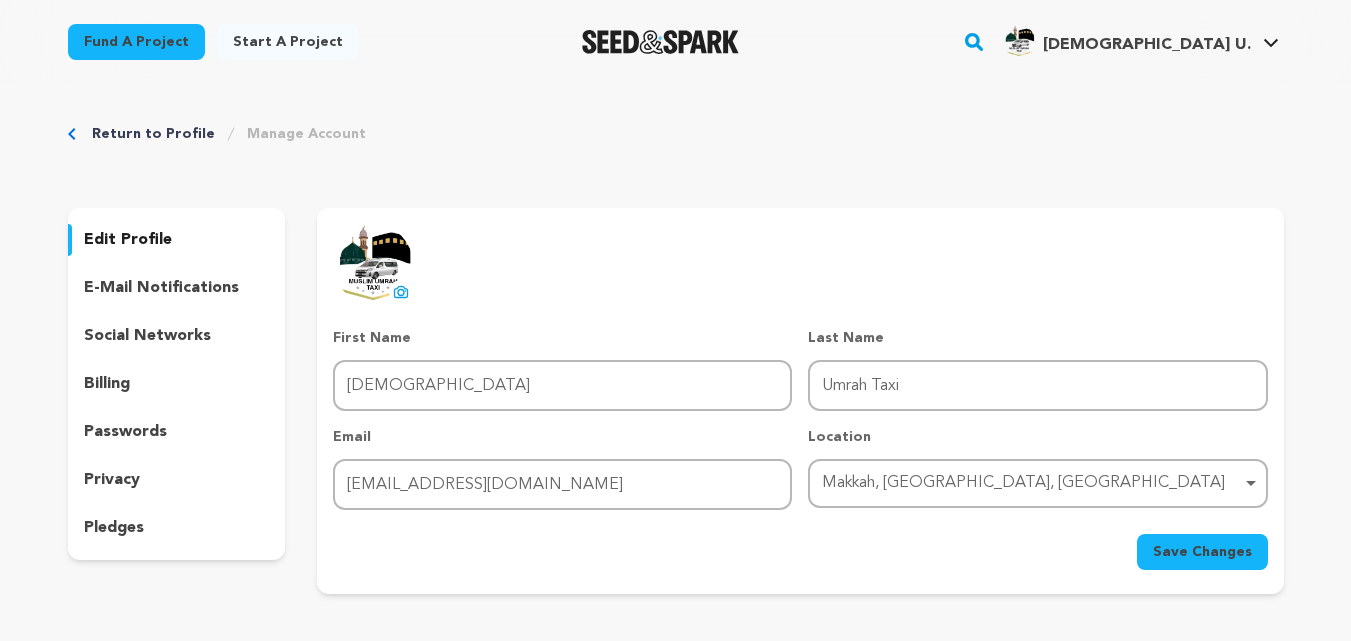 click on "Return to Profile" at bounding box center (153, 134) 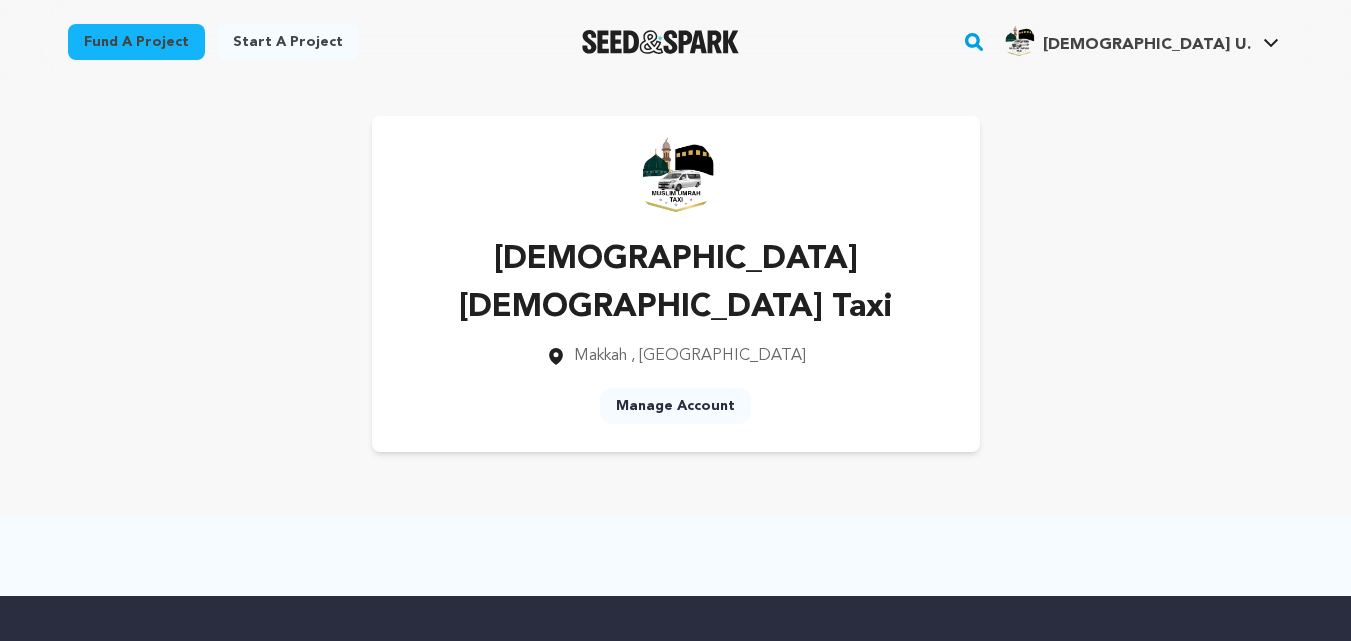 scroll, scrollTop: 0, scrollLeft: 0, axis: both 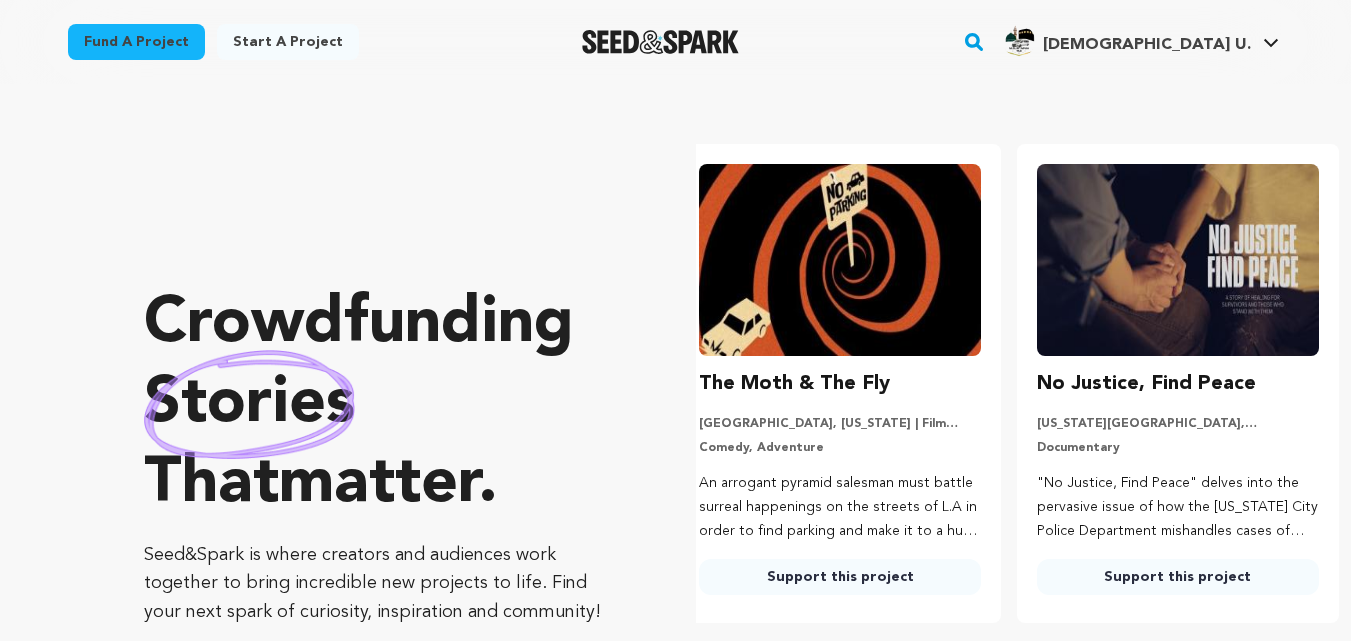 click on "Start a project" at bounding box center (288, 42) 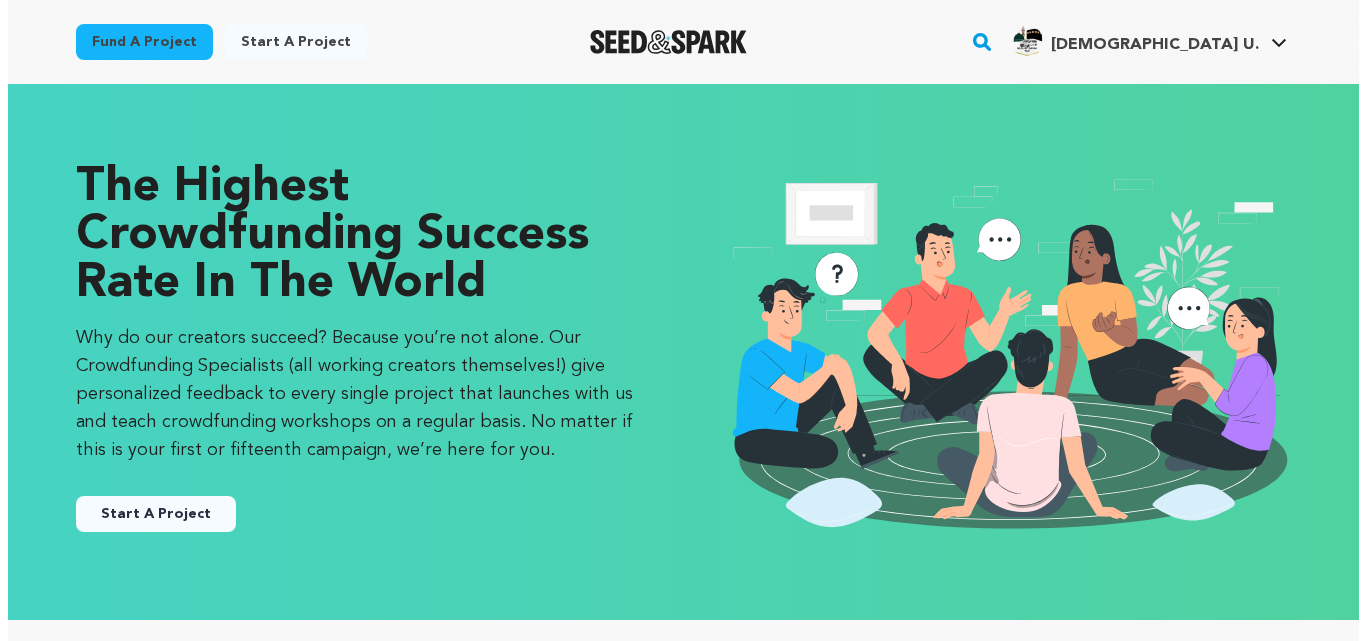 scroll, scrollTop: 0, scrollLeft: 0, axis: both 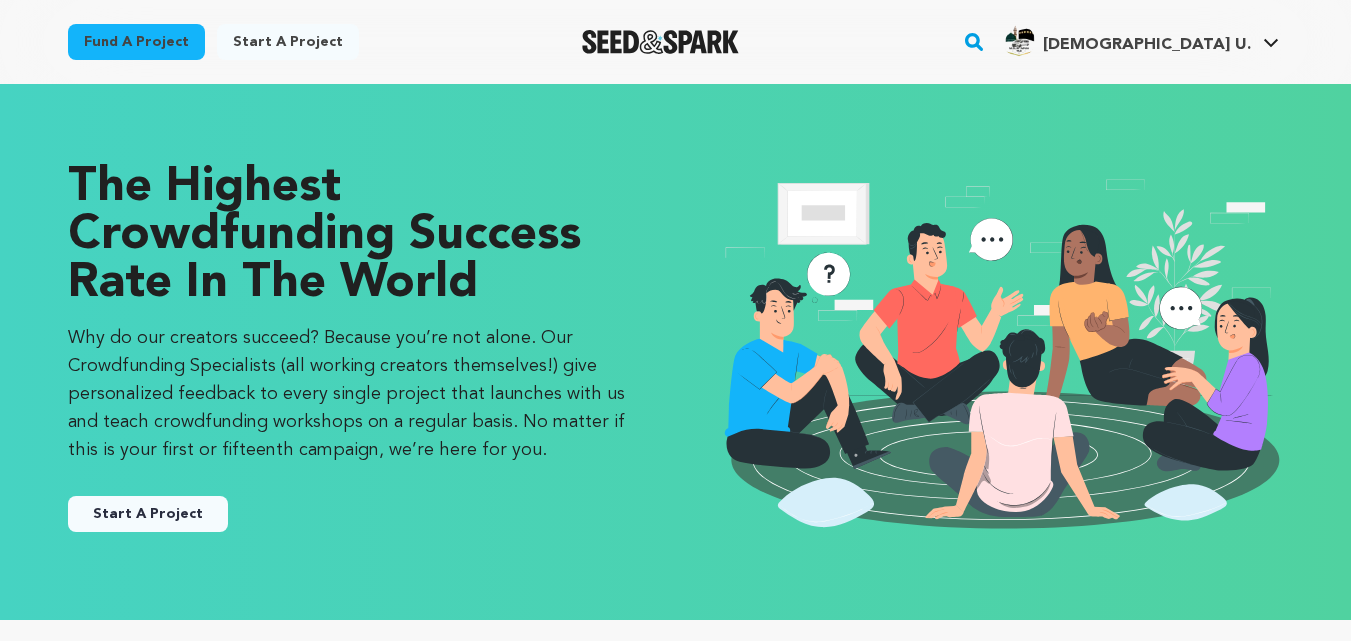 click on "Start A Project" at bounding box center (148, 514) 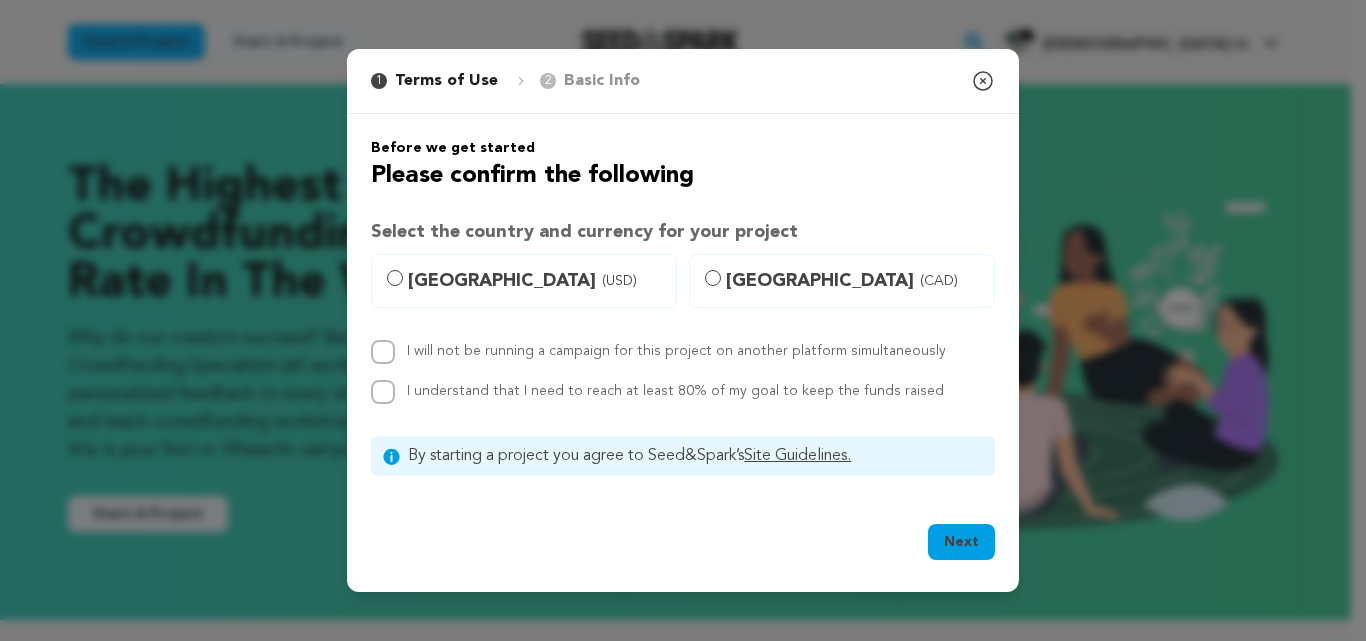 click on "Basic Info" at bounding box center [602, 81] 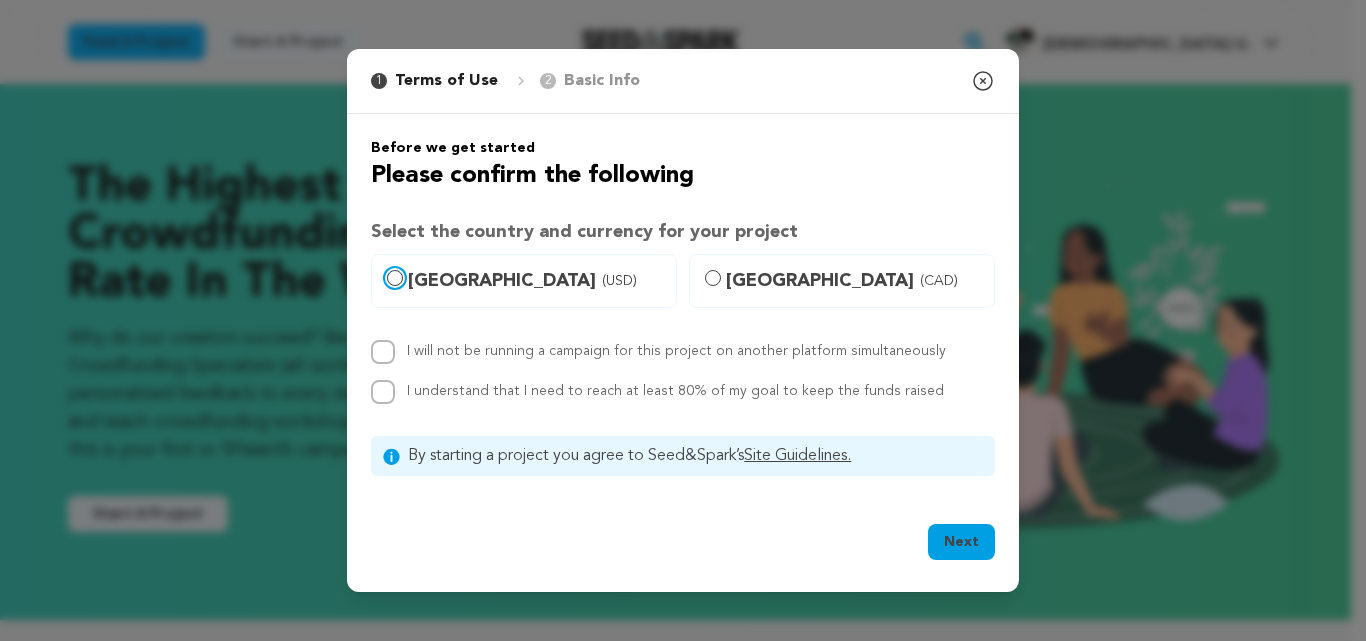 click on "[GEOGRAPHIC_DATA]
(USD)" at bounding box center [395, 278] 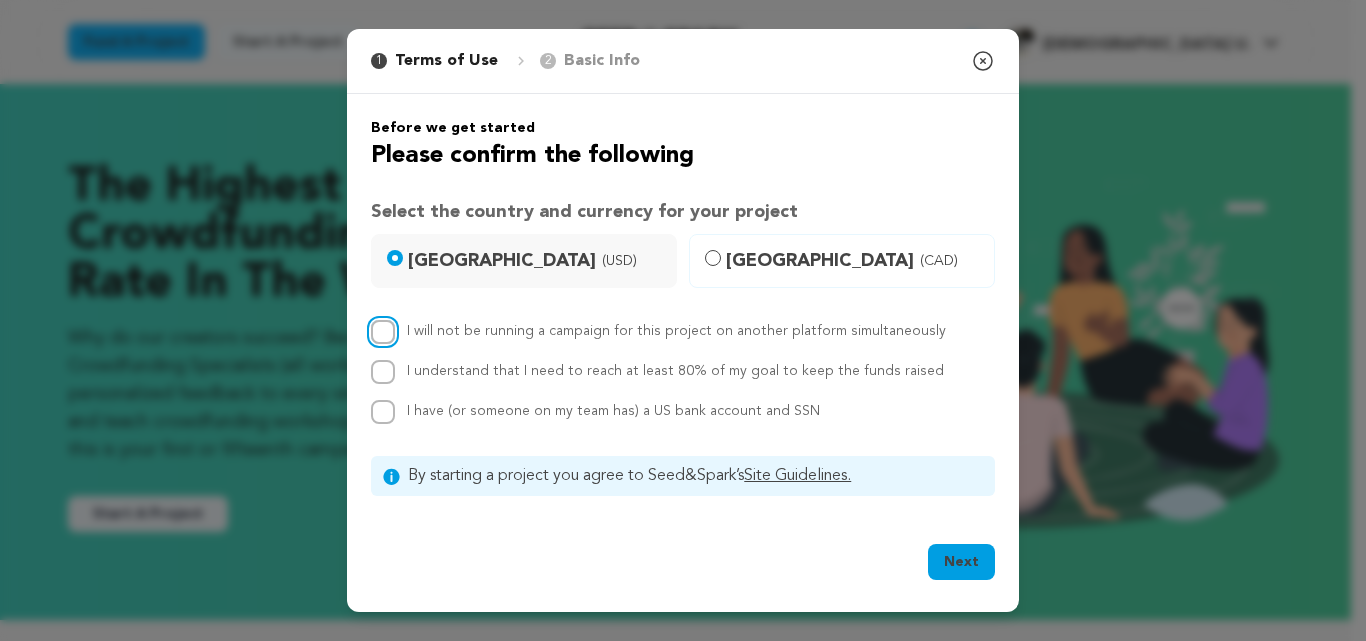 click on "I will not be running a campaign for this project on another platform
simultaneously" at bounding box center (383, 332) 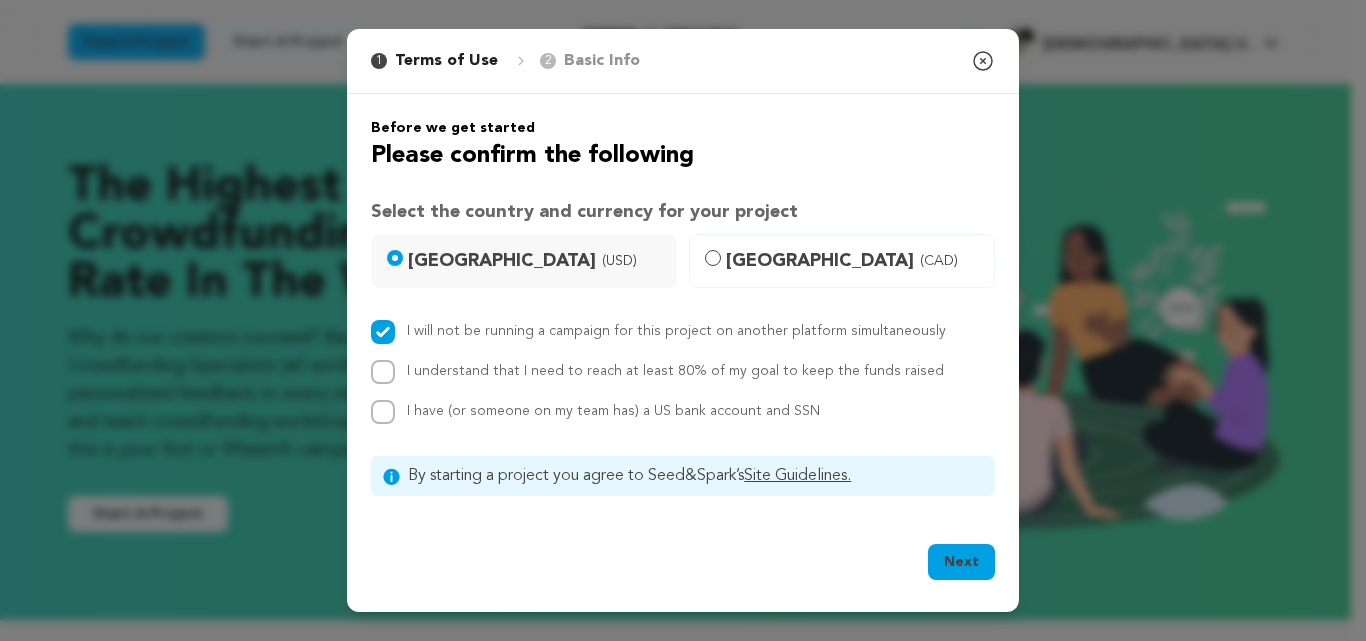 click on "I will not be running a campaign for this project on another platform
simultaneously
I understand that I need to reach at least 80% of my goal to keep the
funds raised
I have (or someone on my team has) a US bank account and SSN" at bounding box center (683, 372) 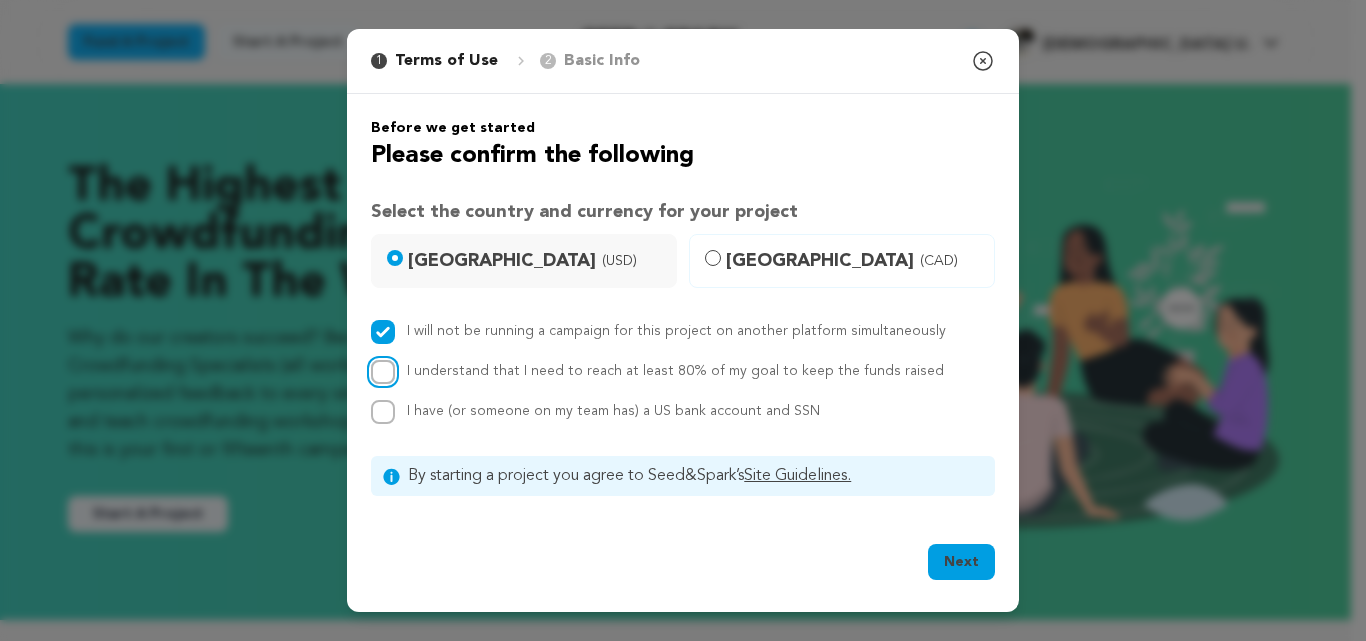 click on "I understand that I need to reach at least 80% of my goal to keep the
funds raised" at bounding box center (383, 372) 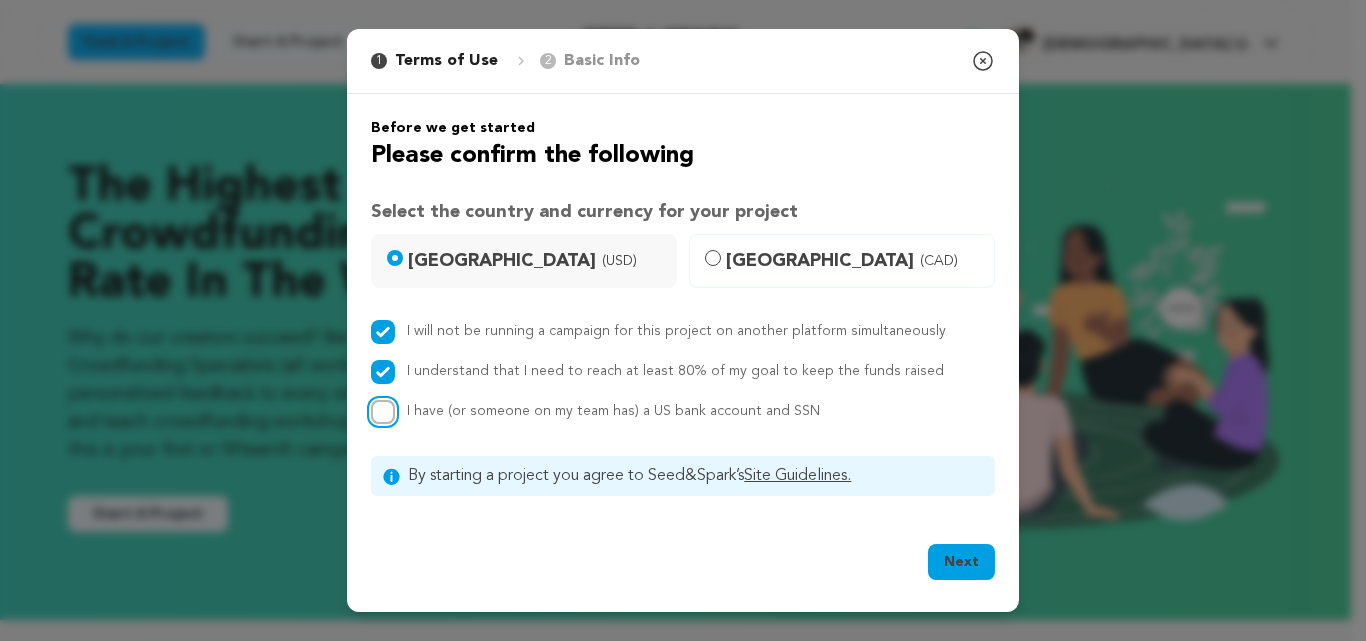 click on "I have (or someone on my team has) a US bank account and SSN" at bounding box center [383, 412] 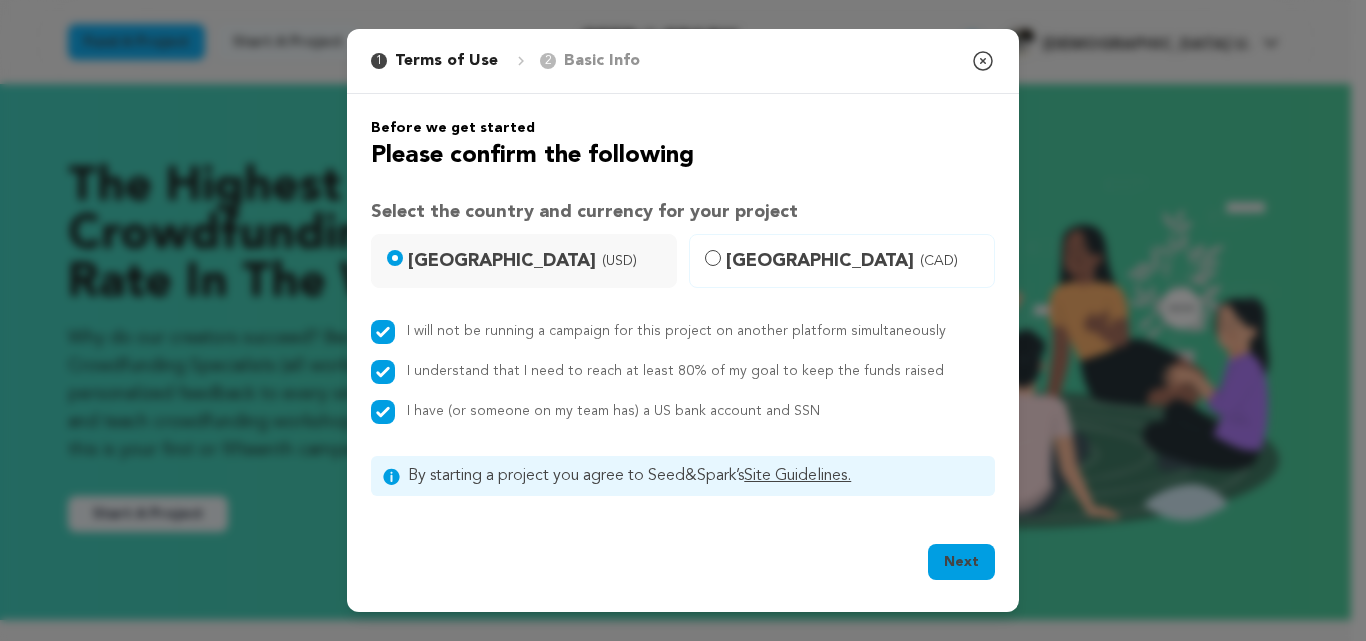 click on "Next" at bounding box center (961, 562) 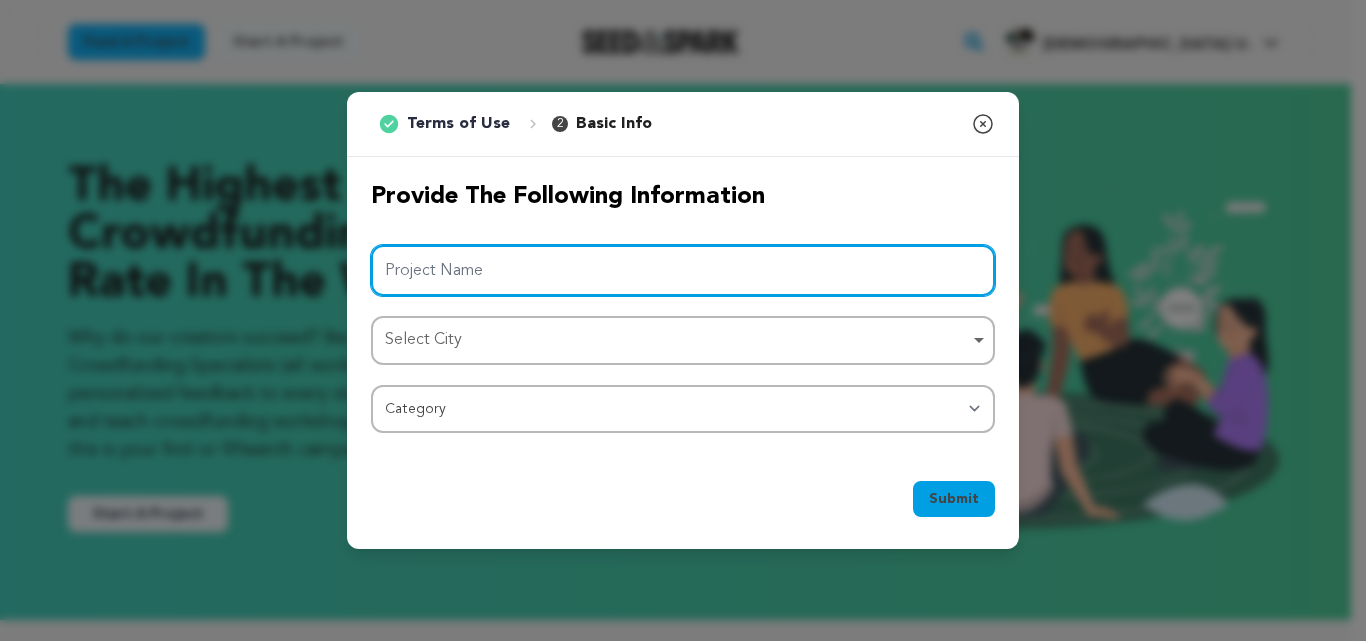 click on "Project Name" at bounding box center (683, 270) 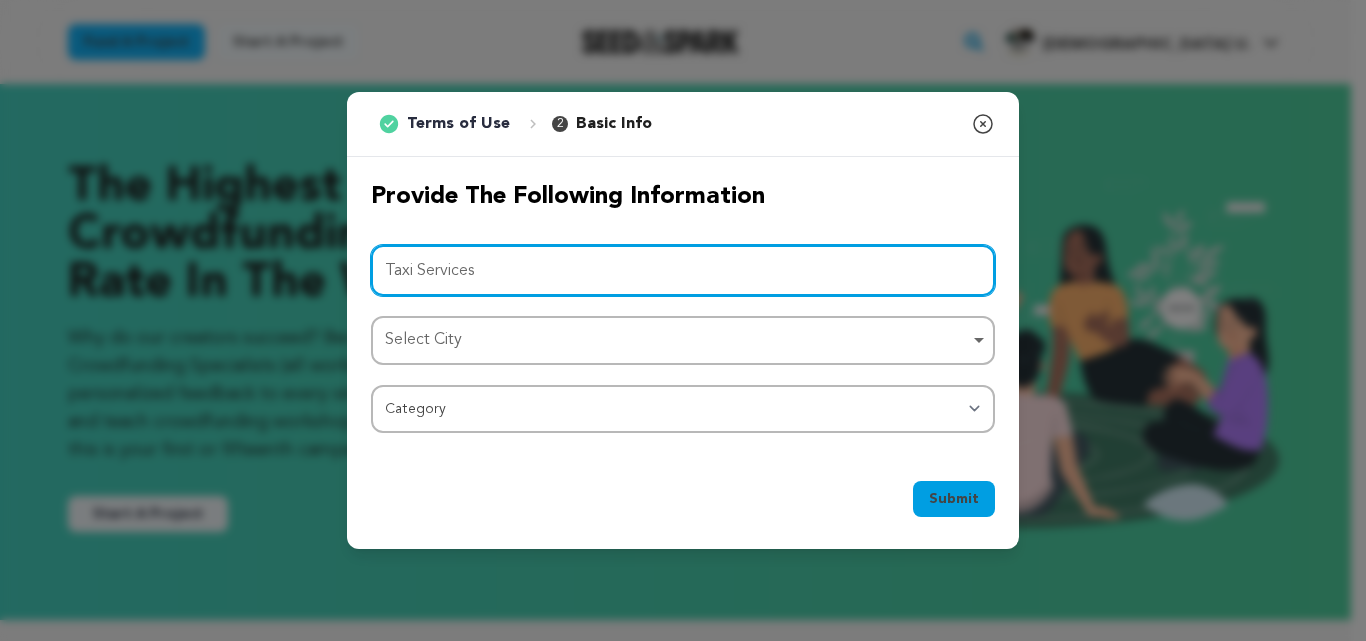 click on "Select City Remove item" at bounding box center [683, 340] 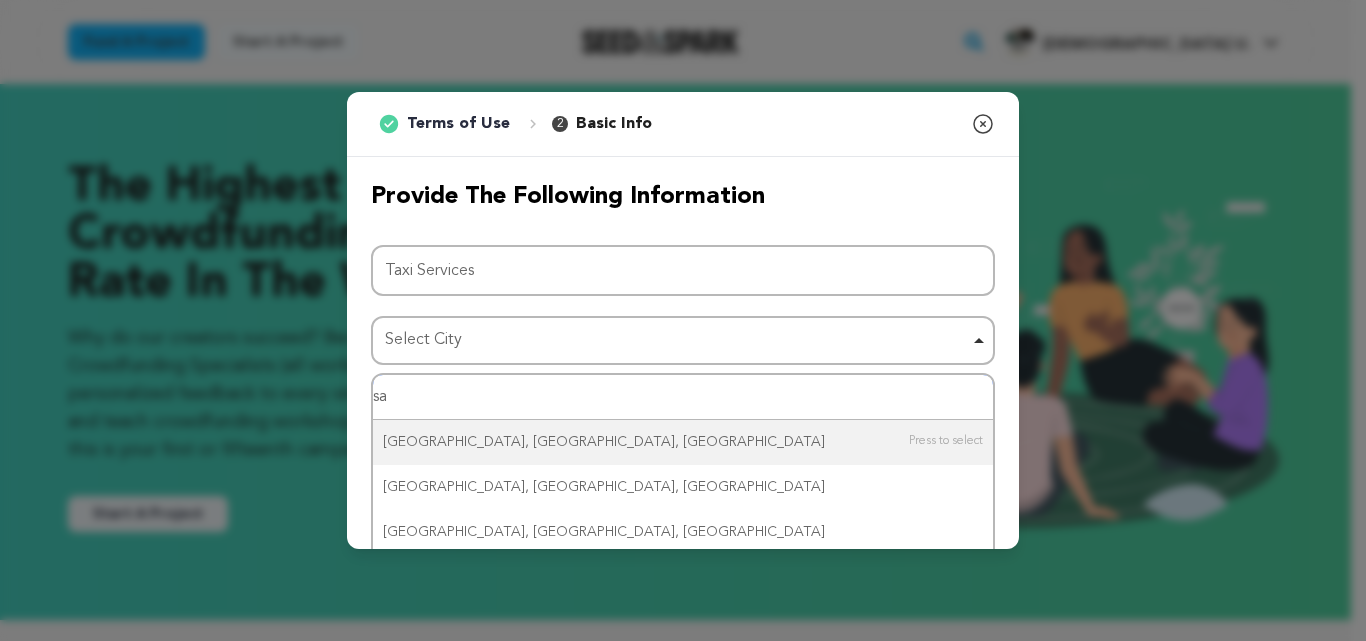 type on "s" 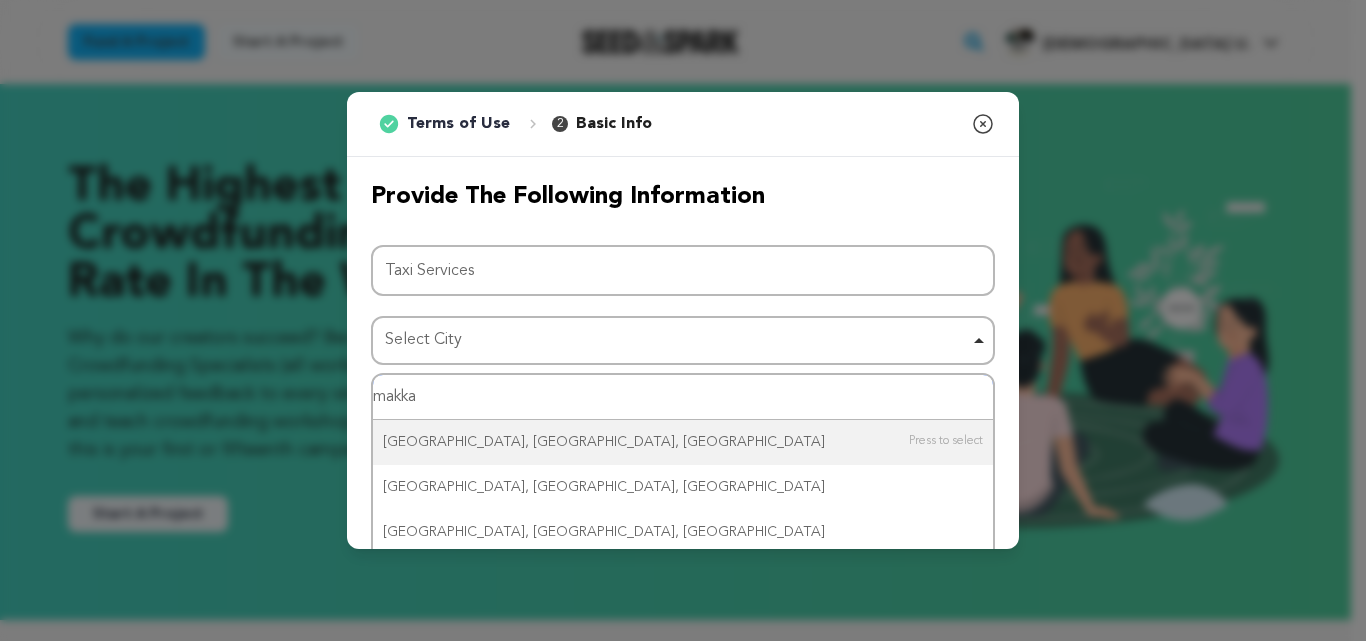 type on "makkah" 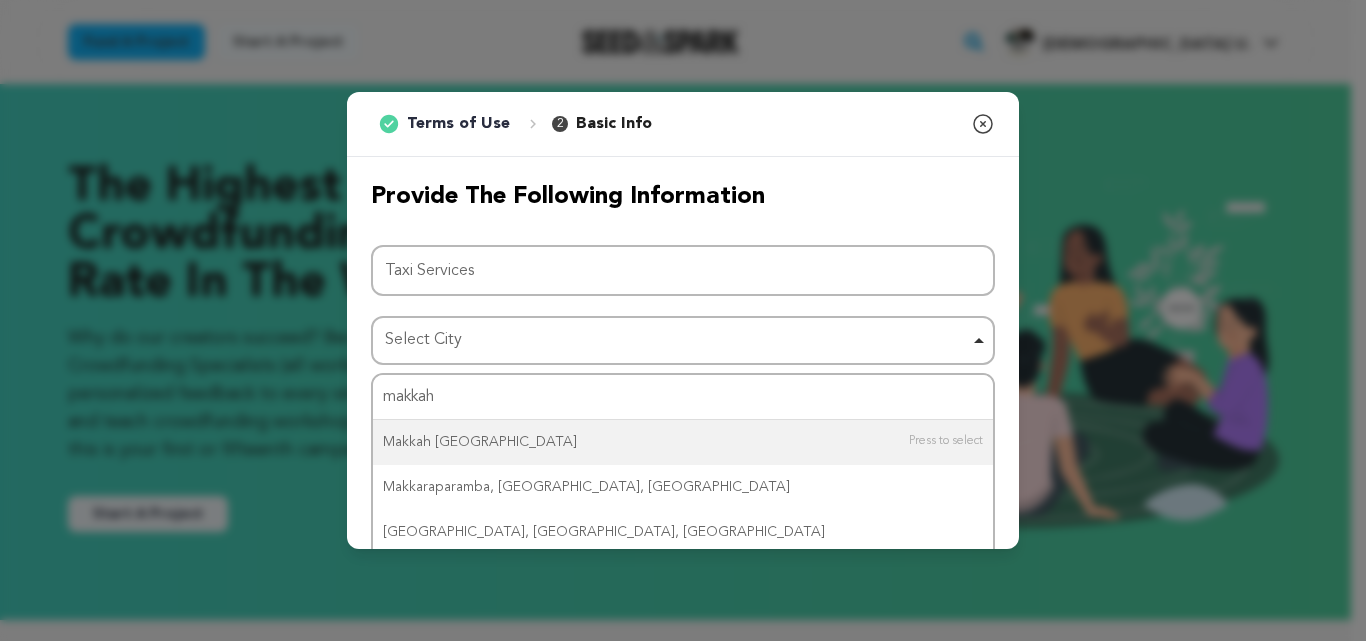type 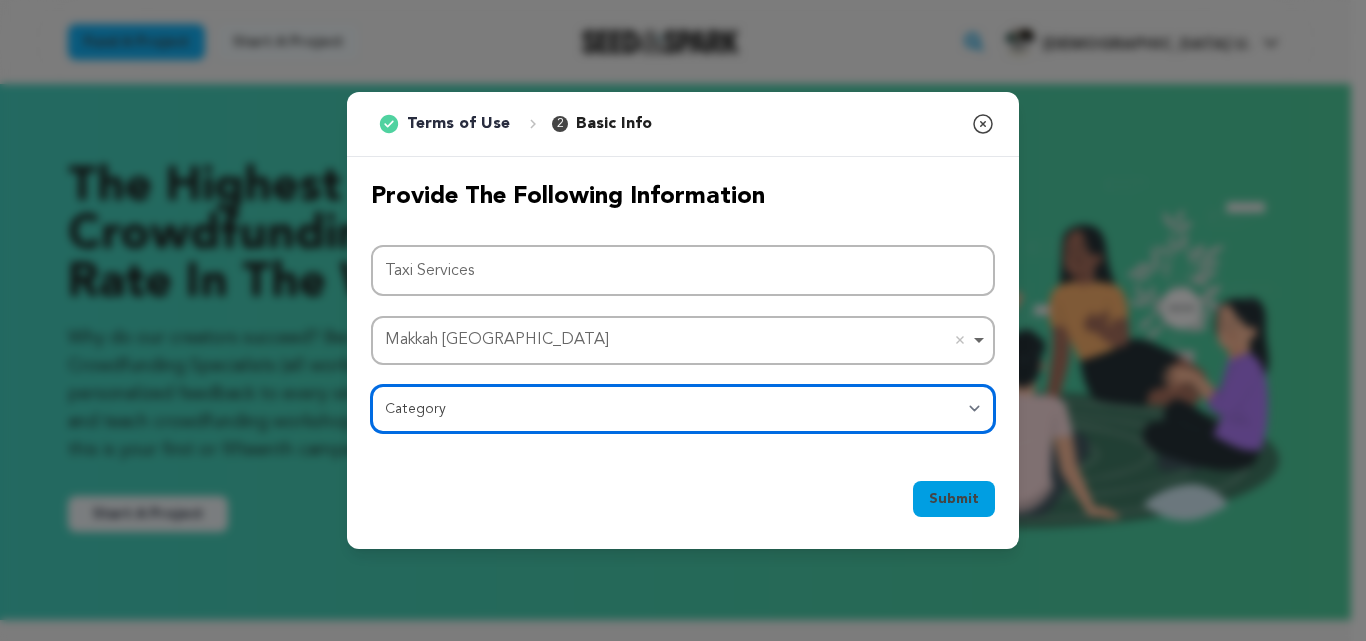 click on "Category
Film Feature
Film Short
Series
Film Festival
Company
Music Video
VR Experience
Comics
Artist Residency
Art & Photography
Collective
Dance
Games
Music
Radio & Podcasts
Orgs & Companies
Writing & Publishing
Venue & Spaces
Theatre" at bounding box center (683, 409) 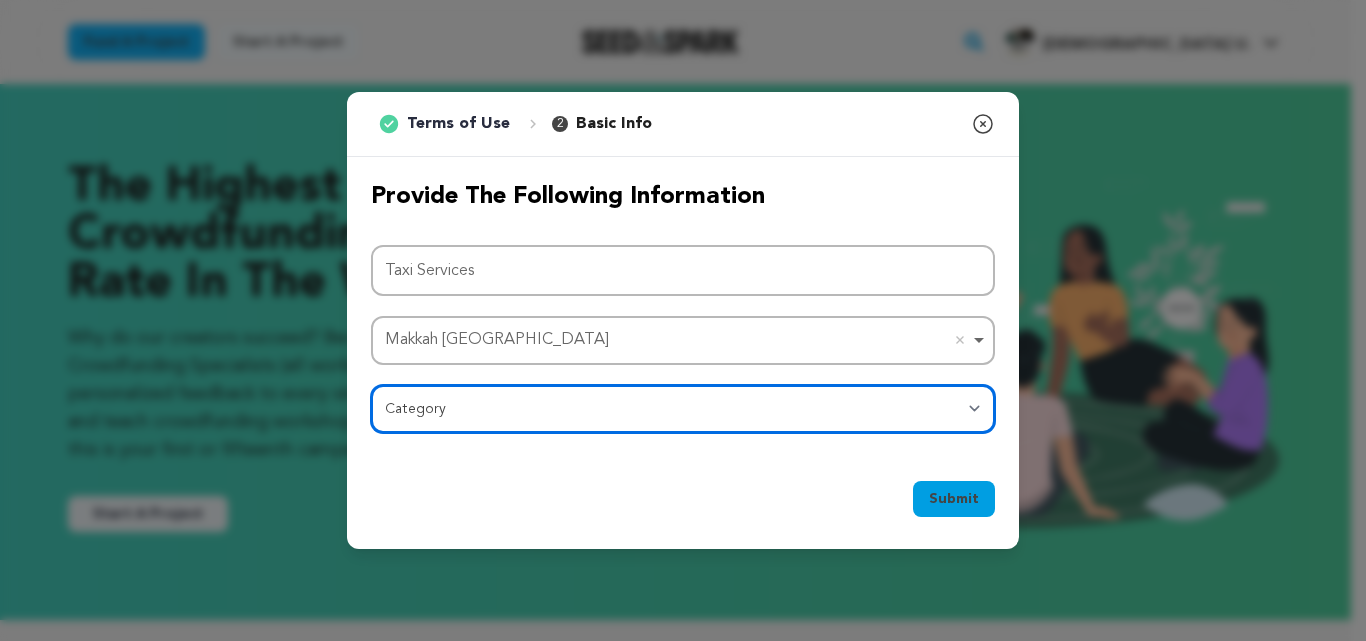 select on "10897" 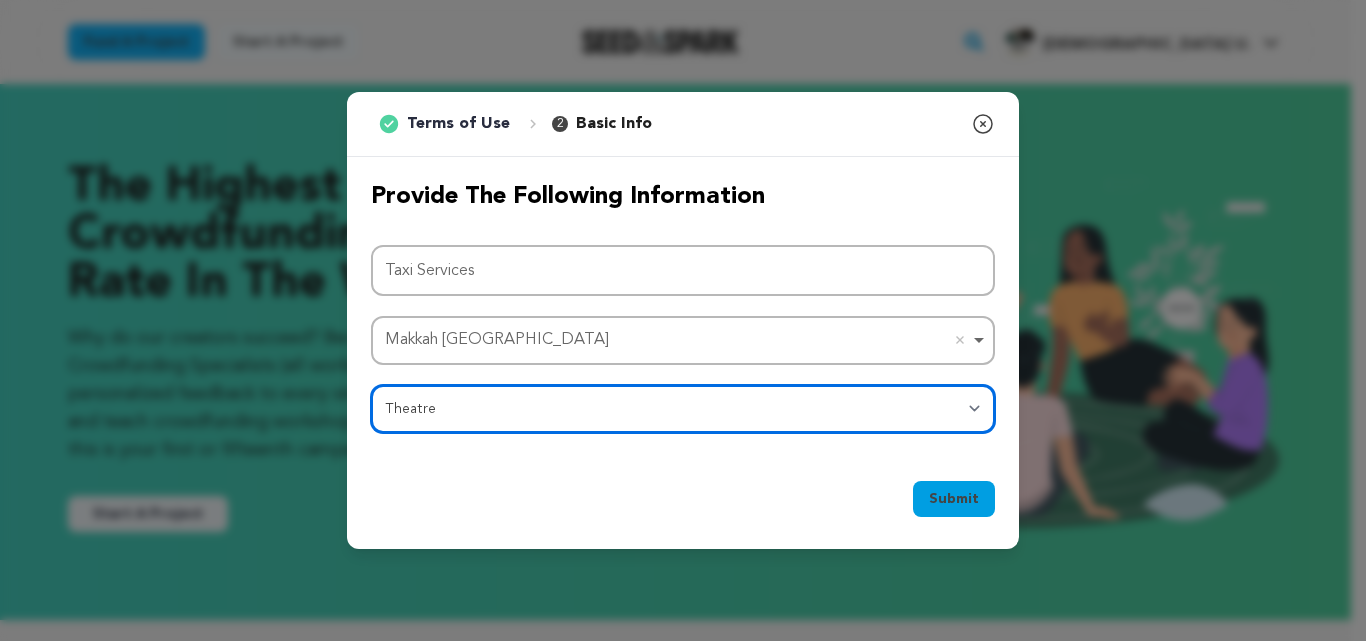 click on "Project Name
Taxi Services
[GEOGRAPHIC_DATA] [GEOGRAPHIC_DATA] [GEOGRAPHIC_DATA] [GEOGRAPHIC_DATA] Remove item  Select City [GEOGRAPHIC_DATA], [GEOGRAPHIC_DATA], [GEOGRAPHIC_DATA] [GEOGRAPHIC_DATA] [GEOGRAPHIC_DATA] [GEOGRAPHIC_DATA] [GEOGRAPHIC_DATA] [GEOGRAPHIC_DATA], [GEOGRAPHIC_DATA], [GEOGRAPHIC_DATA] [GEOGRAPHIC_DATA], [GEOGRAPHIC_DATA], [GEOGRAPHIC_DATA] [GEOGRAPHIC_DATA], [GEOGRAPHIC_DATA], [GEOGRAPHIC_DATA] [GEOGRAPHIC_DATA], [GEOGRAPHIC_DATA], [GEOGRAPHIC_DATA] [GEOGRAPHIC_DATA], [GEOGRAPHIC_DATA], [GEOGRAPHIC_DATA] [GEOGRAPHIC_DATA], [GEOGRAPHIC_DATA], [GEOGRAPHIC_DATA] [GEOGRAPHIC_DATA], [GEOGRAPHIC_DATA], [GEOGRAPHIC_DATA] [GEOGRAPHIC_DATA], [GEOGRAPHIC_DATA], [GEOGRAPHIC_DATA] [GEOGRAPHIC_DATA], [GEOGRAPHIC_DATA], [GEOGRAPHIC_DATA] [GEOGRAPHIC_DATA], [GEOGRAPHIC_DATA], [GEOGRAPHIC_DATA] [GEOGRAPHIC_DATA], [GEOGRAPHIC_DATA], [GEOGRAPHIC_DATA] [GEOGRAPHIC_DATA], [GEOGRAPHIC_DATA], [GEOGRAPHIC_DATA] [GEOGRAPHIC_DATA], [GEOGRAPHIC_DATA], [GEOGRAPHIC_DATA] [GEOGRAPHIC_DATA], [GEOGRAPHIC_DATA], USA
Category
Film Feature
Film Short
Series
Film Festival
Company
Music Video
VR Experience
Comics
Artist Residency Art & Photography Dance" at bounding box center [683, 339] 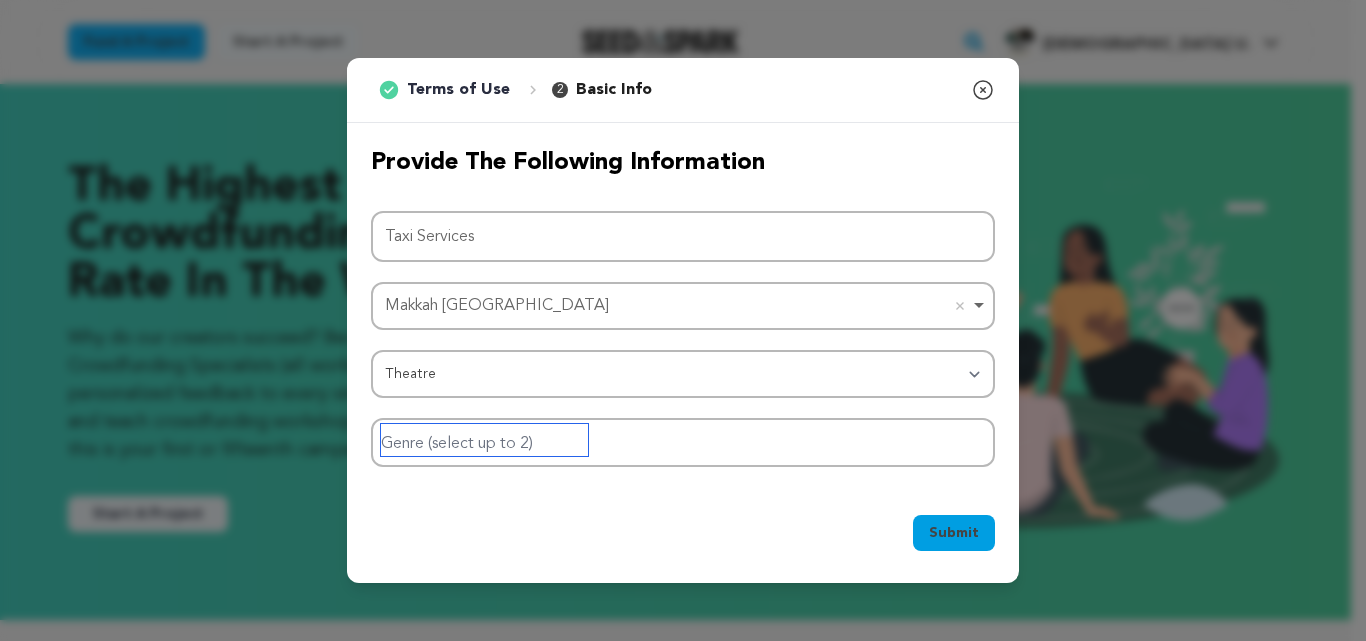 click at bounding box center (484, 440) 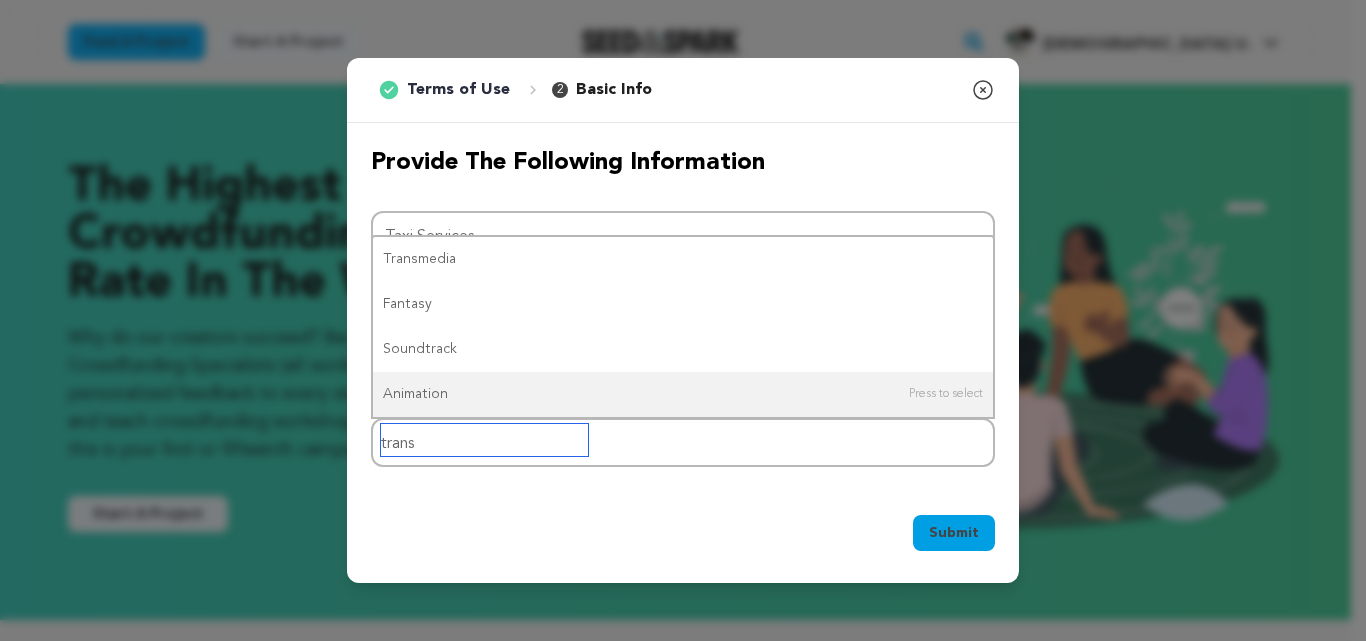 type on "trans" 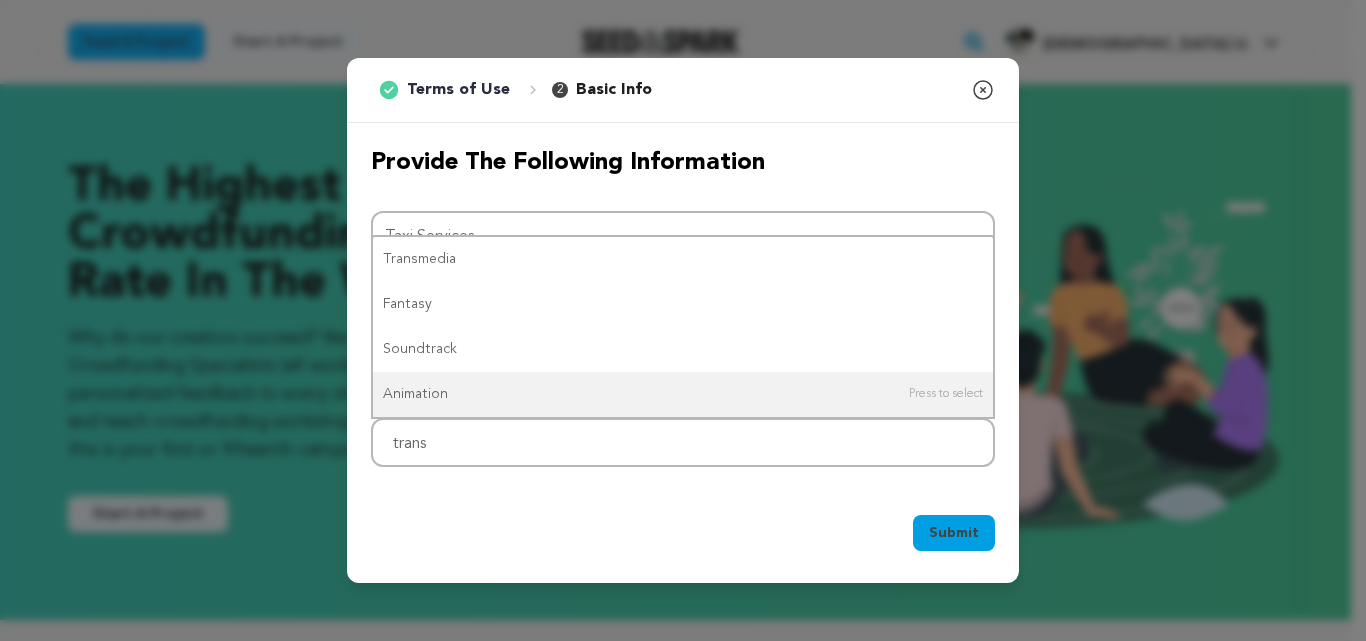 click on "Submit
Ok, Got it" at bounding box center (683, 537) 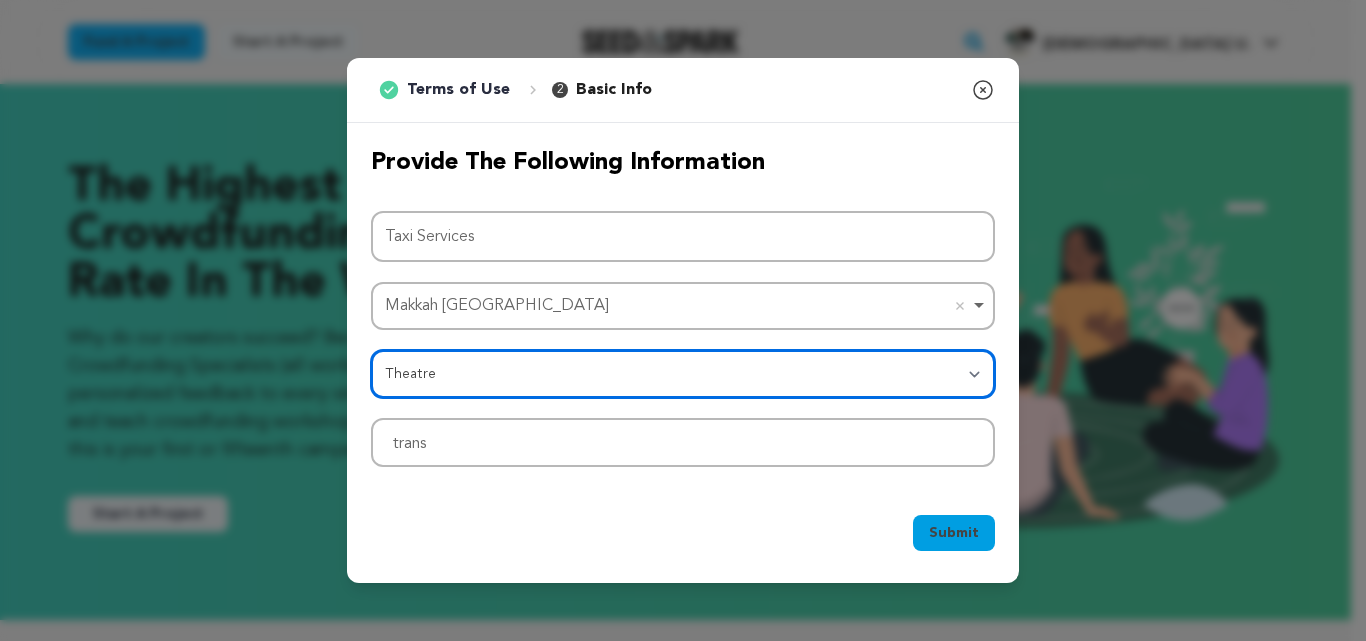click on "Category
Film Feature
Film Short
Series
Film Festival
Company
Music Video
VR Experience
Comics
Artist Residency
Art & Photography
Collective
Dance
Games
Music
Radio & Podcasts
Orgs & Companies
Writing & Publishing
Venue & Spaces
Theatre" at bounding box center [683, 374] 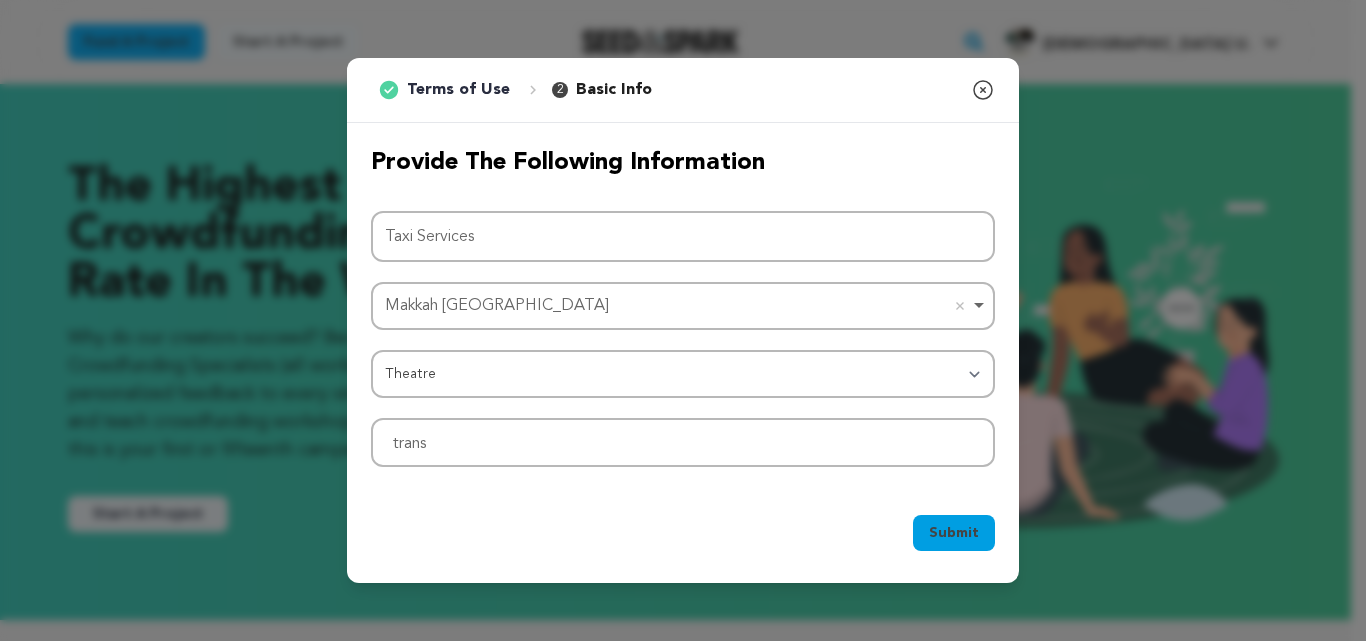 click on "Provide the following information
Project Name
Taxi Services
[GEOGRAPHIC_DATA] [GEOGRAPHIC_DATA] [GEOGRAPHIC_DATA] [GEOGRAPHIC_DATA] Remove item  Select City [GEOGRAPHIC_DATA], [GEOGRAPHIC_DATA], [GEOGRAPHIC_DATA] [GEOGRAPHIC_DATA] [GEOGRAPHIC_DATA] [GEOGRAPHIC_DATA] [GEOGRAPHIC_DATA] [GEOGRAPHIC_DATA], [GEOGRAPHIC_DATA], [GEOGRAPHIC_DATA] [GEOGRAPHIC_DATA], [GEOGRAPHIC_DATA], [GEOGRAPHIC_DATA] [GEOGRAPHIC_DATA], [GEOGRAPHIC_DATA], [GEOGRAPHIC_DATA] [GEOGRAPHIC_DATA], [GEOGRAPHIC_DATA], [GEOGRAPHIC_DATA] [GEOGRAPHIC_DATA], [GEOGRAPHIC_DATA], [GEOGRAPHIC_DATA] [GEOGRAPHIC_DATA], [GEOGRAPHIC_DATA], [GEOGRAPHIC_DATA] [GEOGRAPHIC_DATA], [GEOGRAPHIC_DATA], [GEOGRAPHIC_DATA] [GEOGRAPHIC_DATA], [GEOGRAPHIC_DATA], [GEOGRAPHIC_DATA] [GEOGRAPHIC_DATA], [GEOGRAPHIC_DATA], [GEOGRAPHIC_DATA] [GEOGRAPHIC_DATA], [GEOGRAPHIC_DATA], [GEOGRAPHIC_DATA] [GEOGRAPHIC_DATA], [GEOGRAPHIC_DATA], [GEOGRAPHIC_DATA] [GEOGRAPHIC_DATA], [GEOGRAPHIC_DATA], [GEOGRAPHIC_DATA] [GEOGRAPHIC_DATA], [GEOGRAPHIC_DATA], [GEOGRAPHIC_DATA] [GEOGRAPHIC_DATA], [GEOGRAPHIC_DATA], USA
Category
Film Feature
Film Short
Series
Film Festival
Company
Music Video
VR Experience Comics Artist Residency" at bounding box center [683, 307] 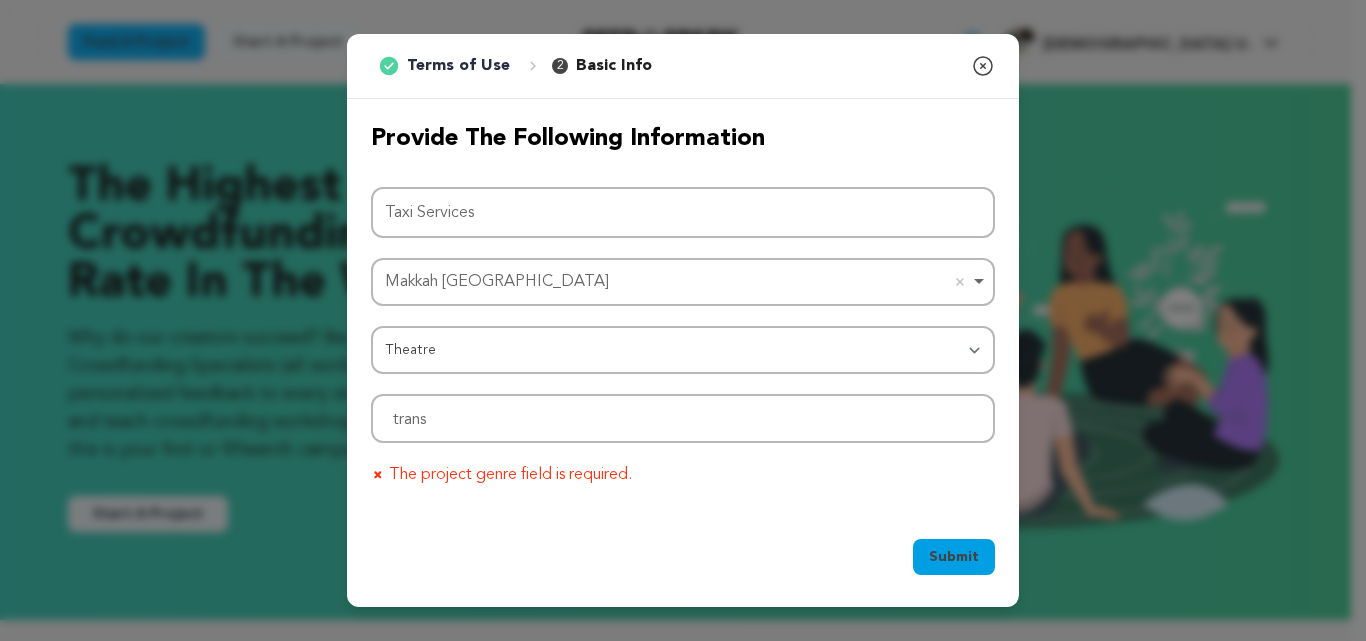 click on "trans" at bounding box center (683, 418) 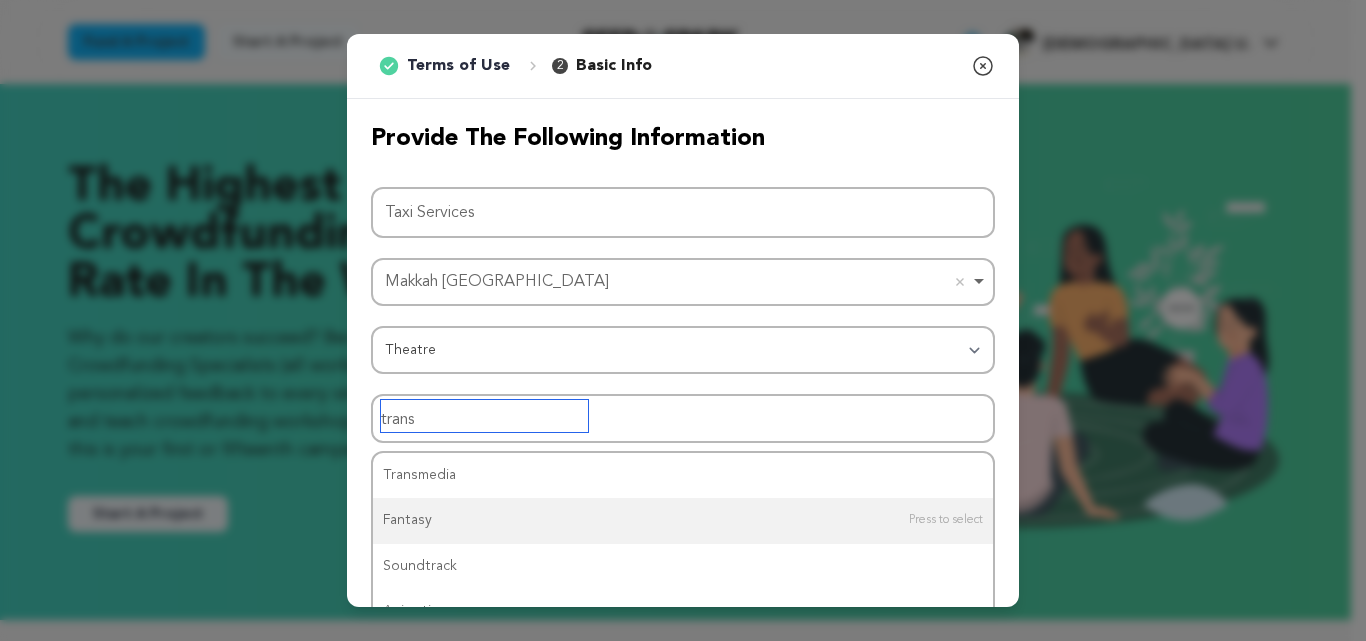 type 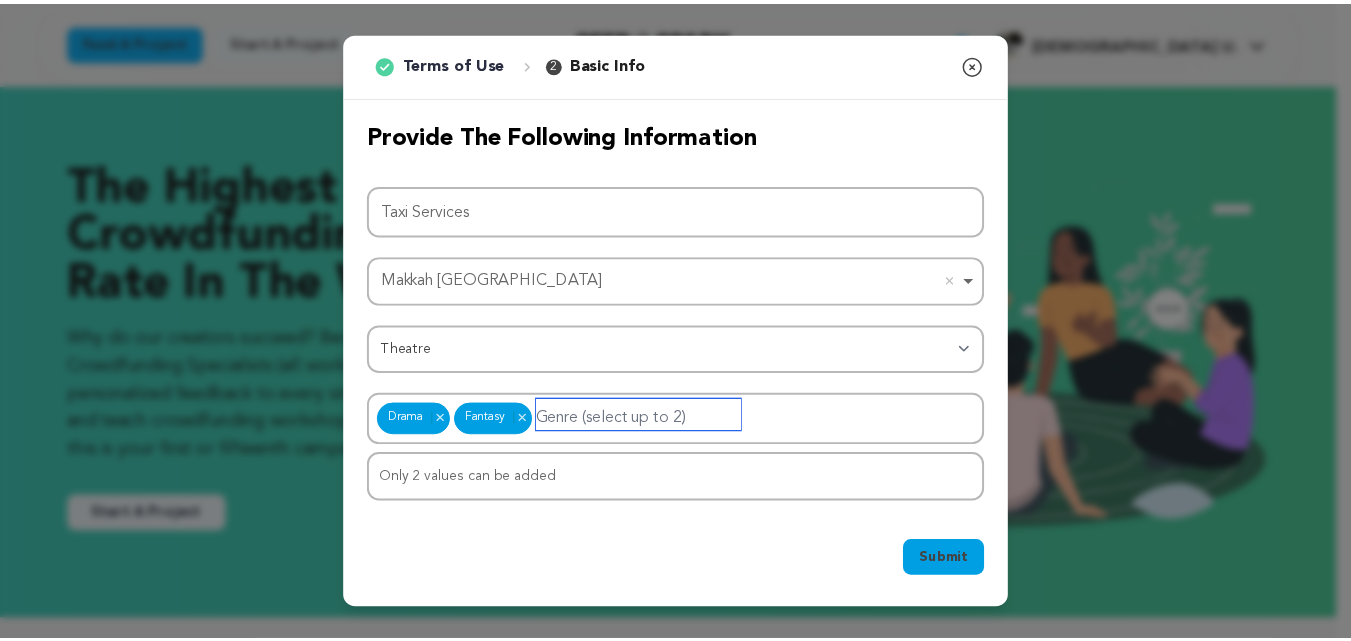 scroll, scrollTop: 0, scrollLeft: 0, axis: both 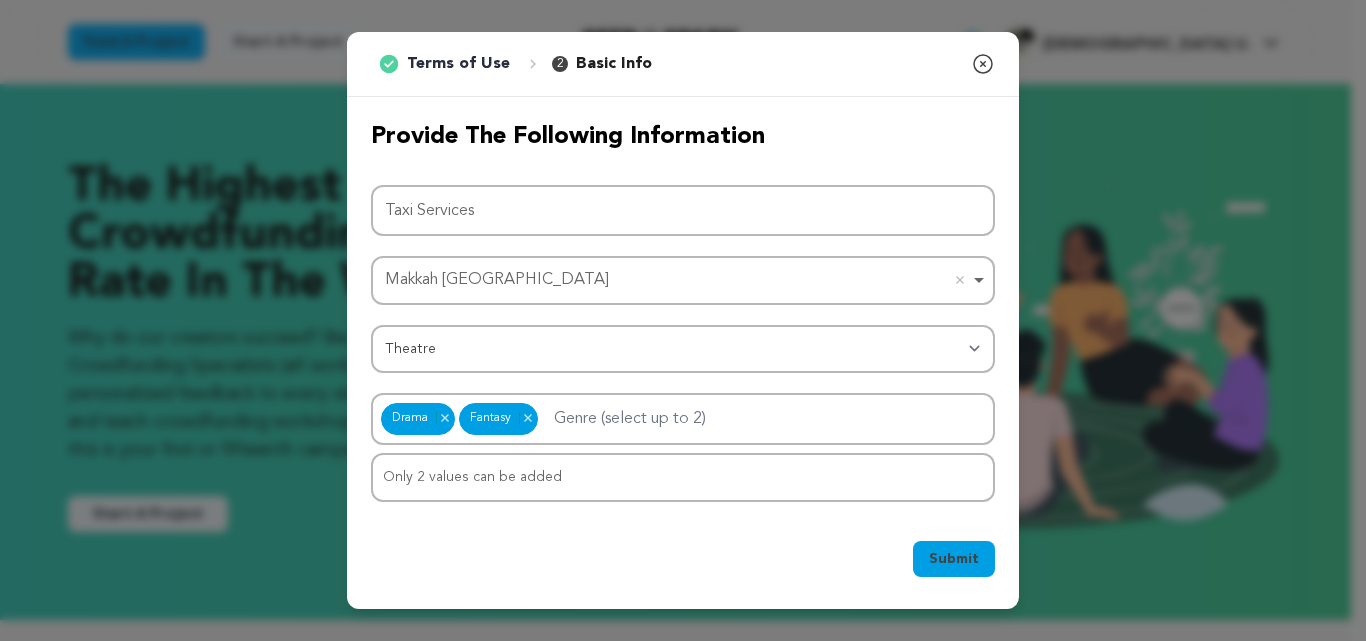 click on "Submit" at bounding box center [954, 559] 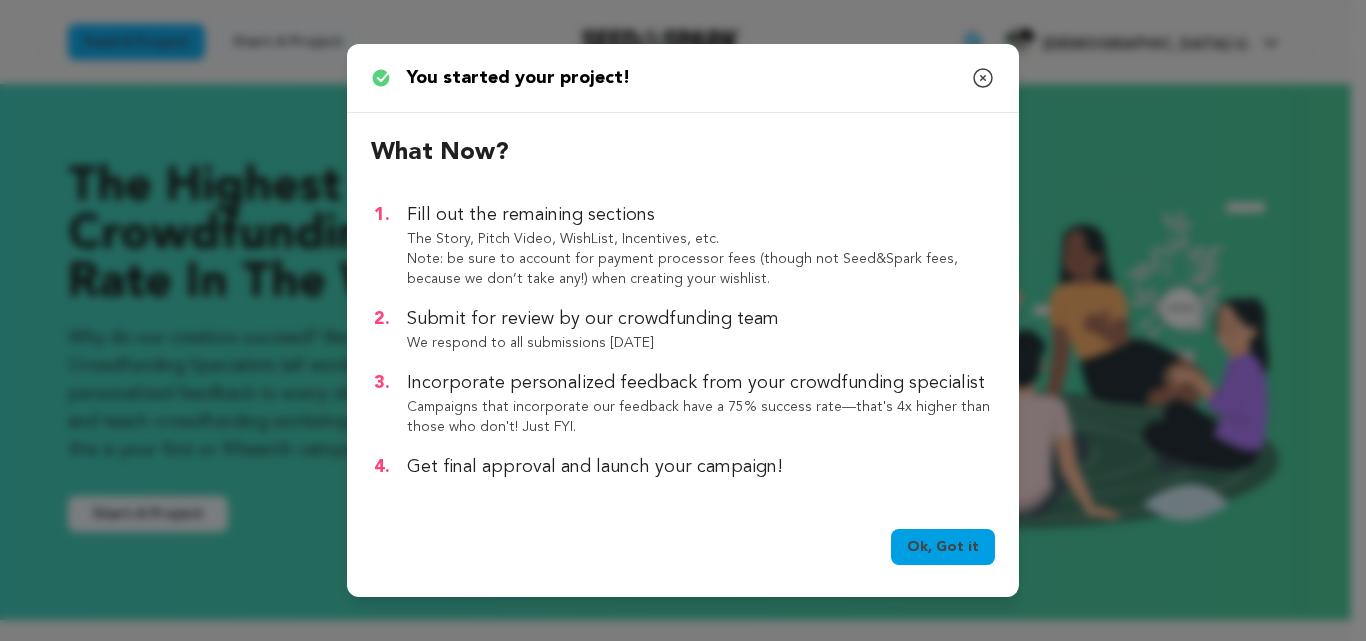 click 